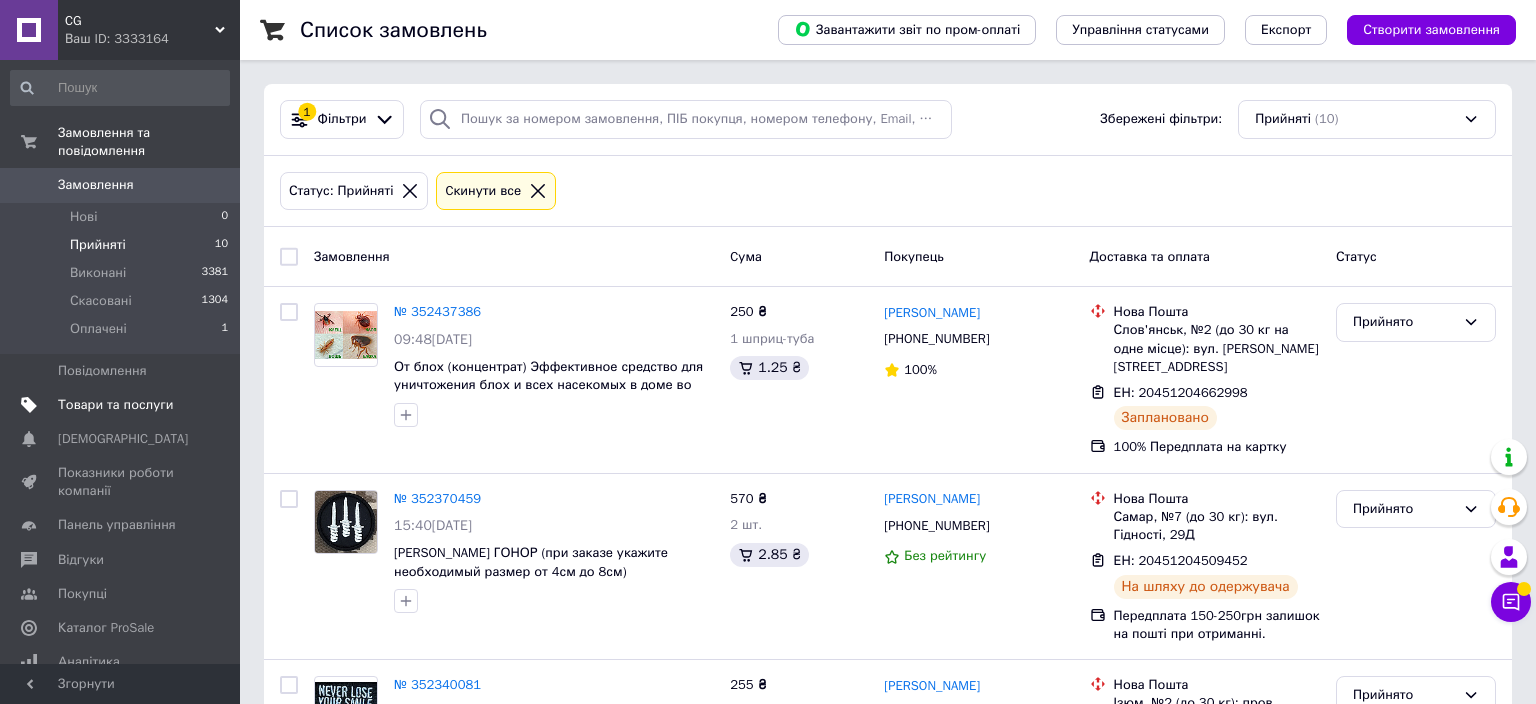 scroll, scrollTop: 0, scrollLeft: 0, axis: both 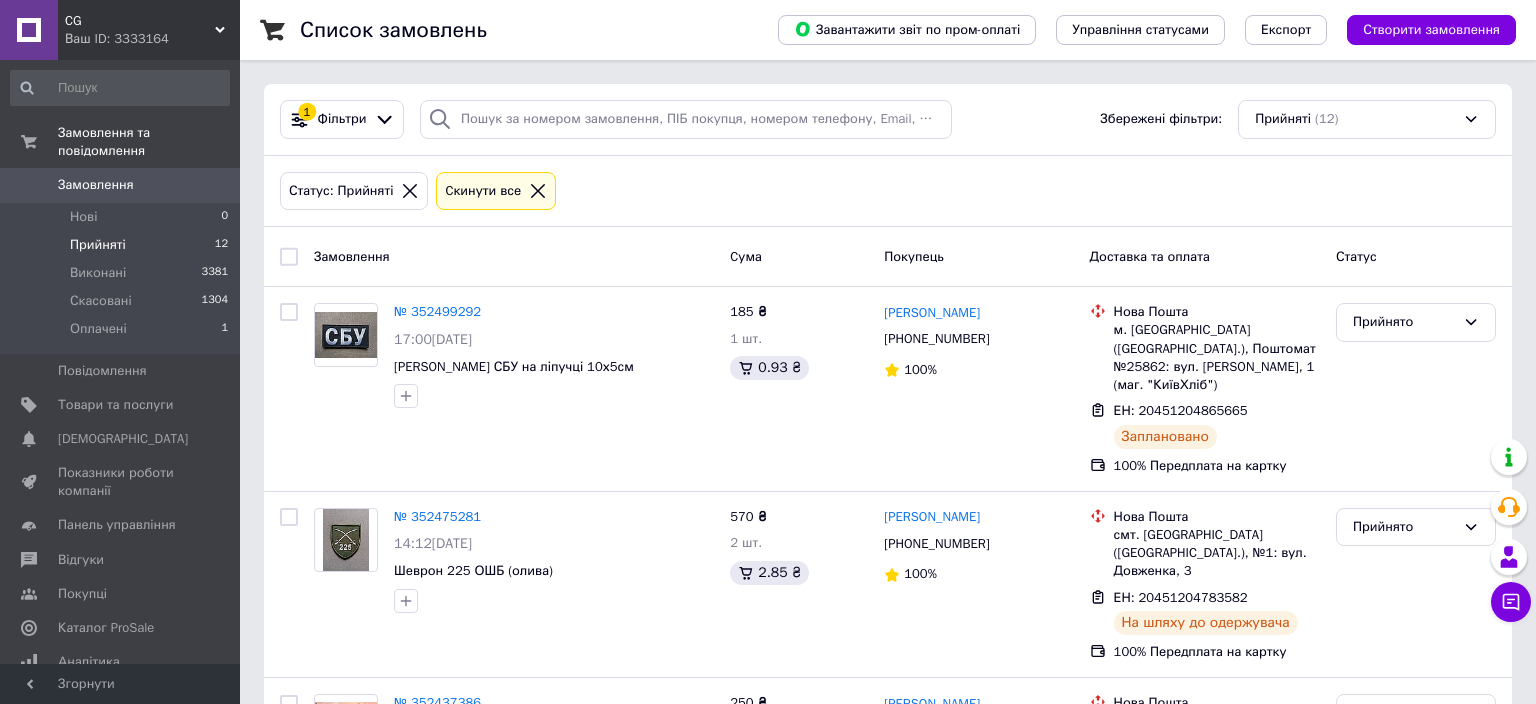 click on "Прийняті" at bounding box center (98, 245) 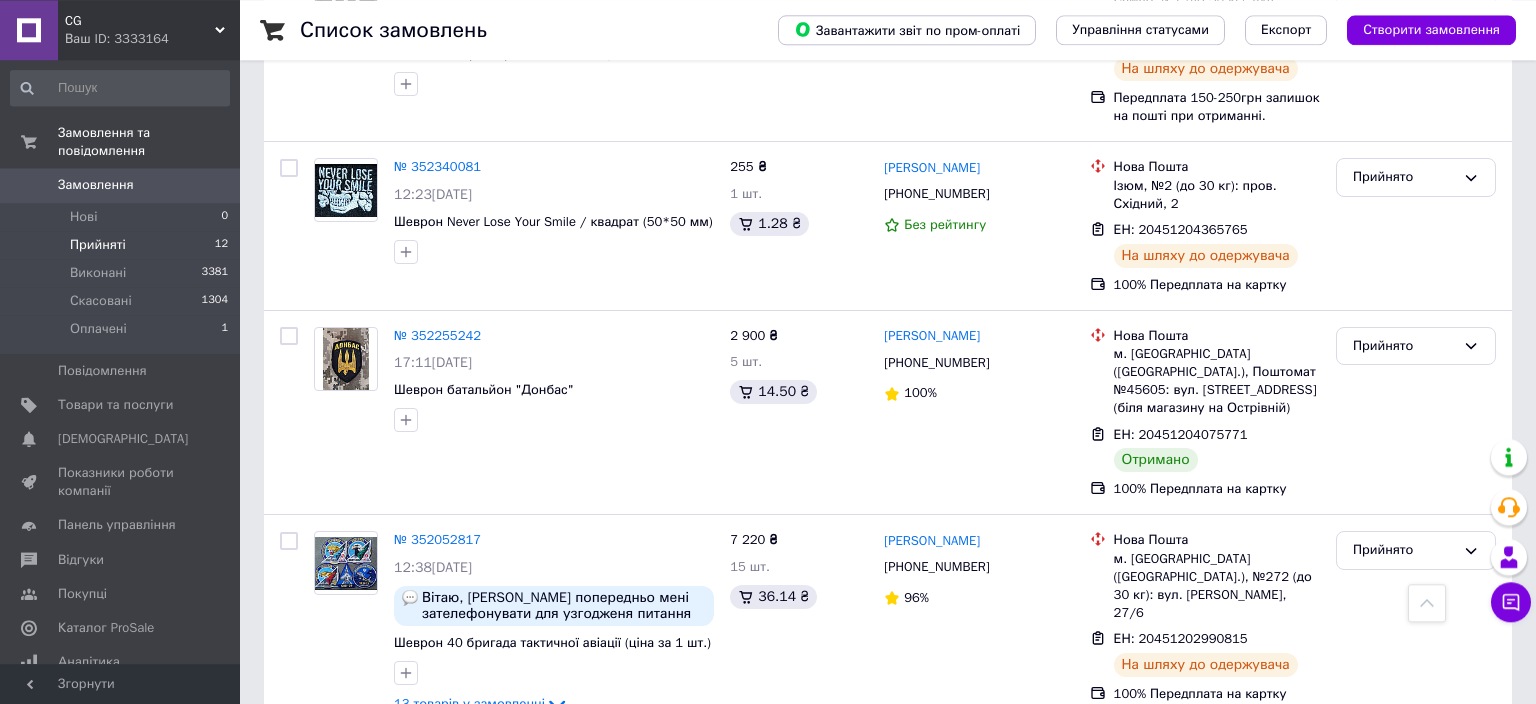 scroll, scrollTop: 912, scrollLeft: 0, axis: vertical 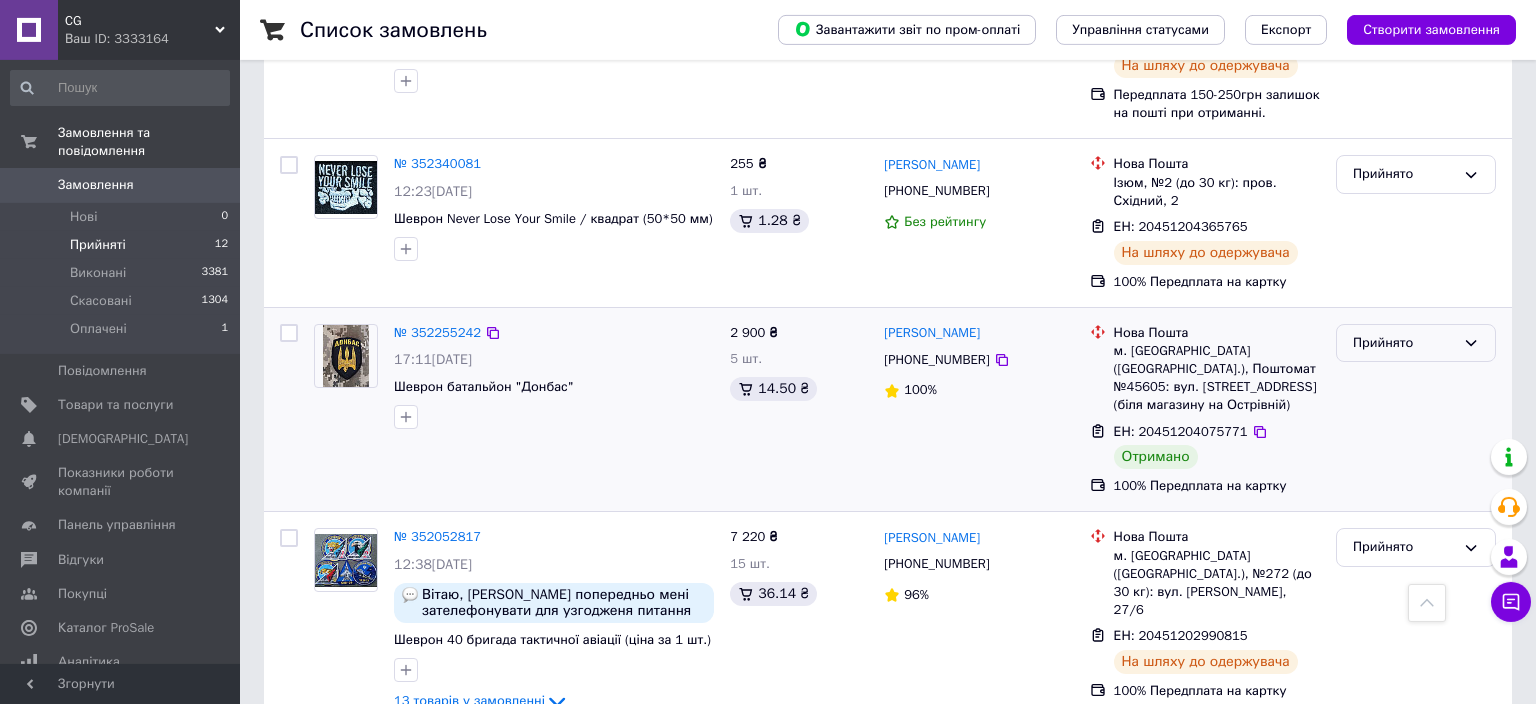 click on "Прийнято" at bounding box center (1404, 343) 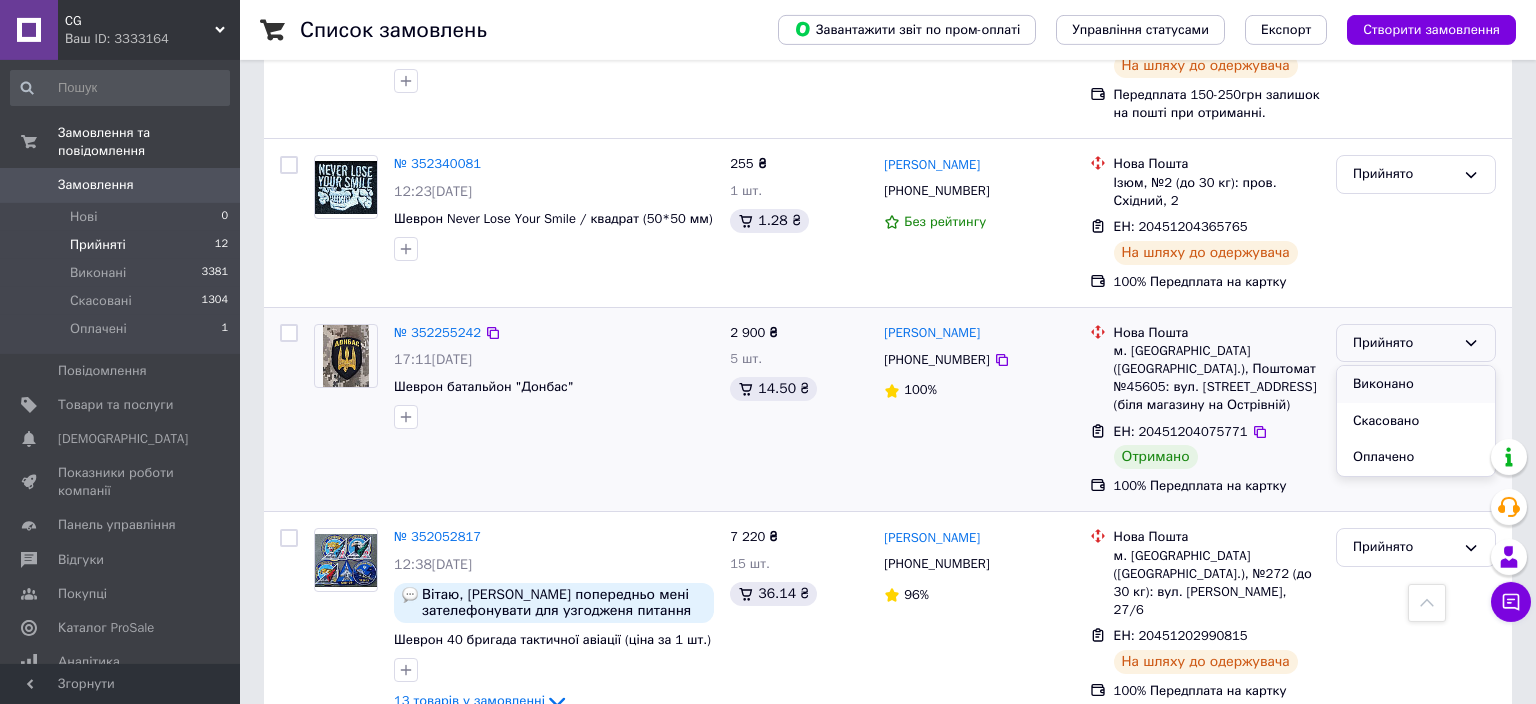 click on "Виконано" at bounding box center (1416, 384) 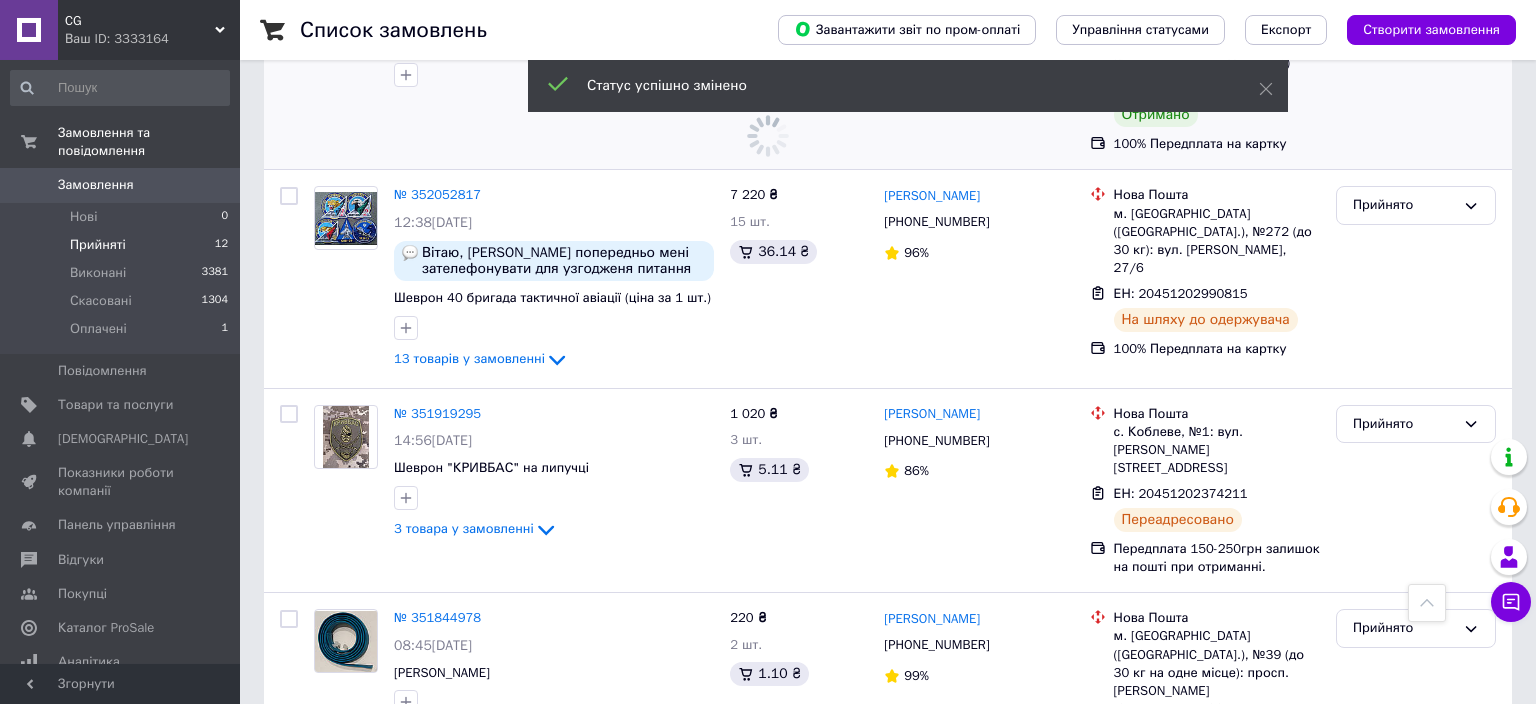 scroll, scrollTop: 1268, scrollLeft: 0, axis: vertical 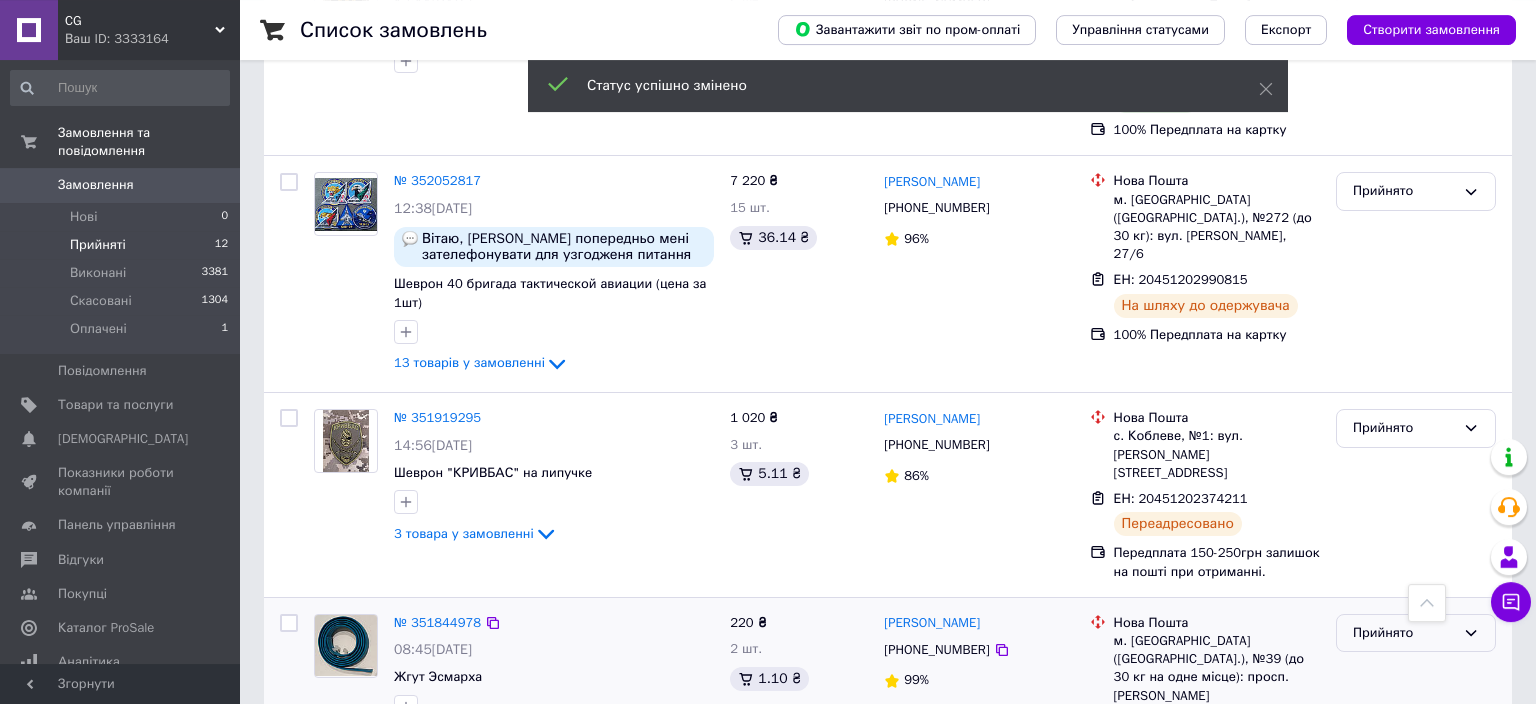 click on "Прийнято" at bounding box center [1404, 633] 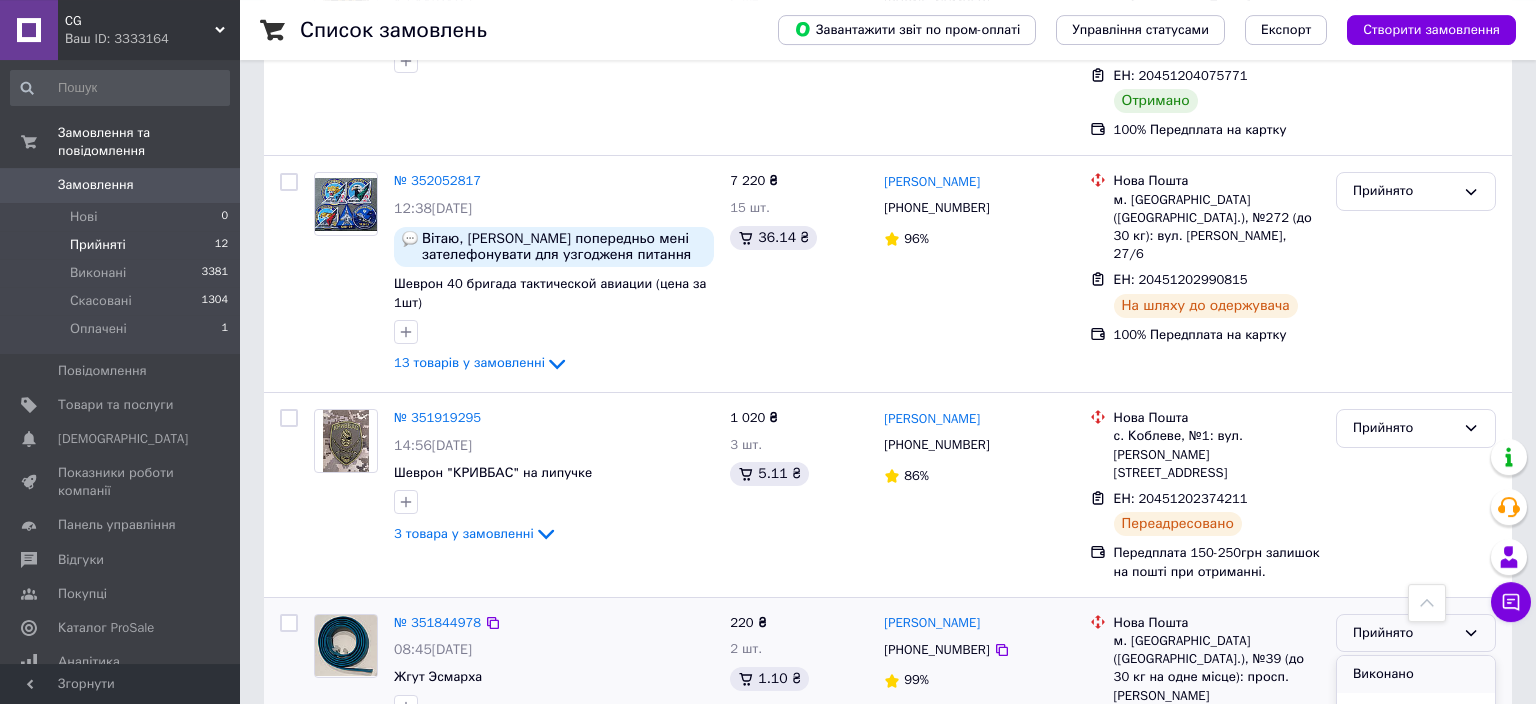 click on "Виконано" at bounding box center [1416, 674] 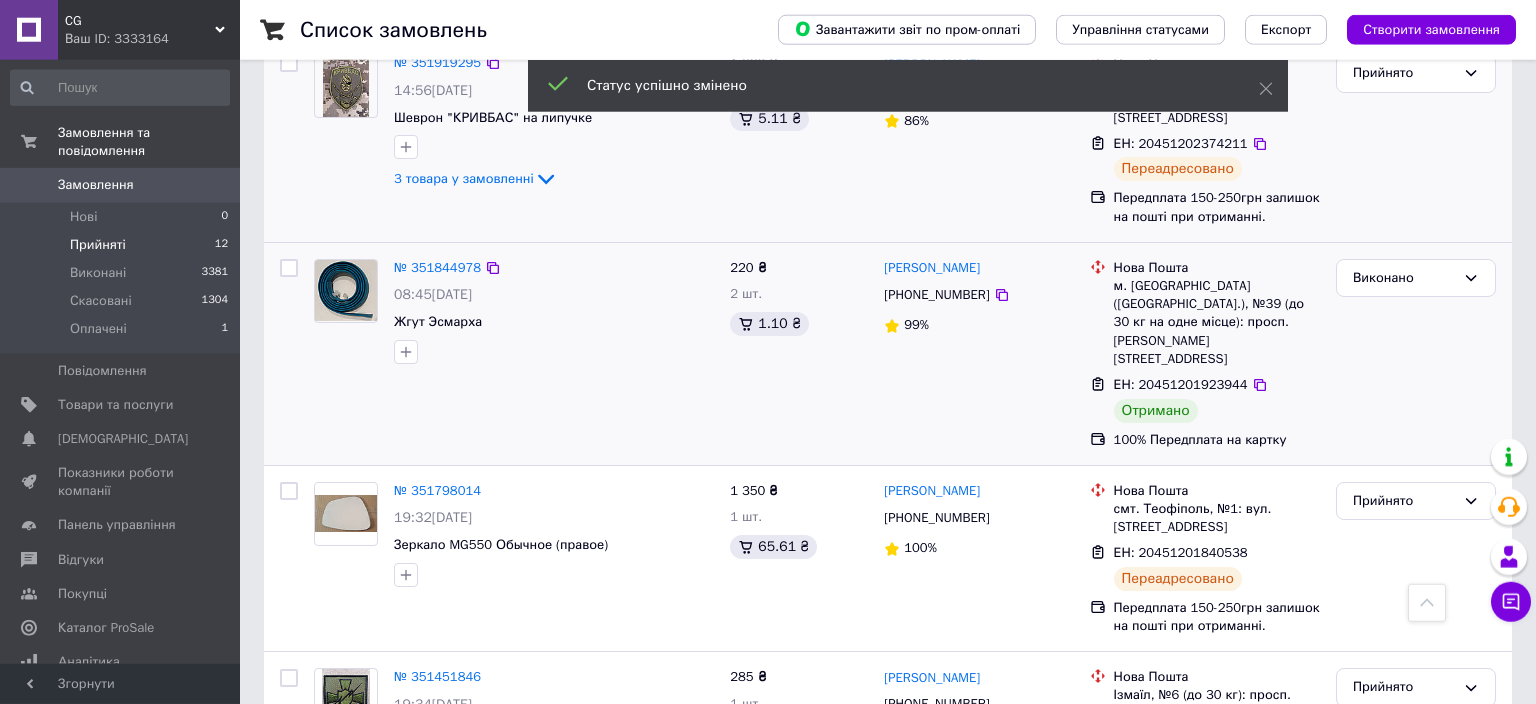 scroll, scrollTop: 1784, scrollLeft: 0, axis: vertical 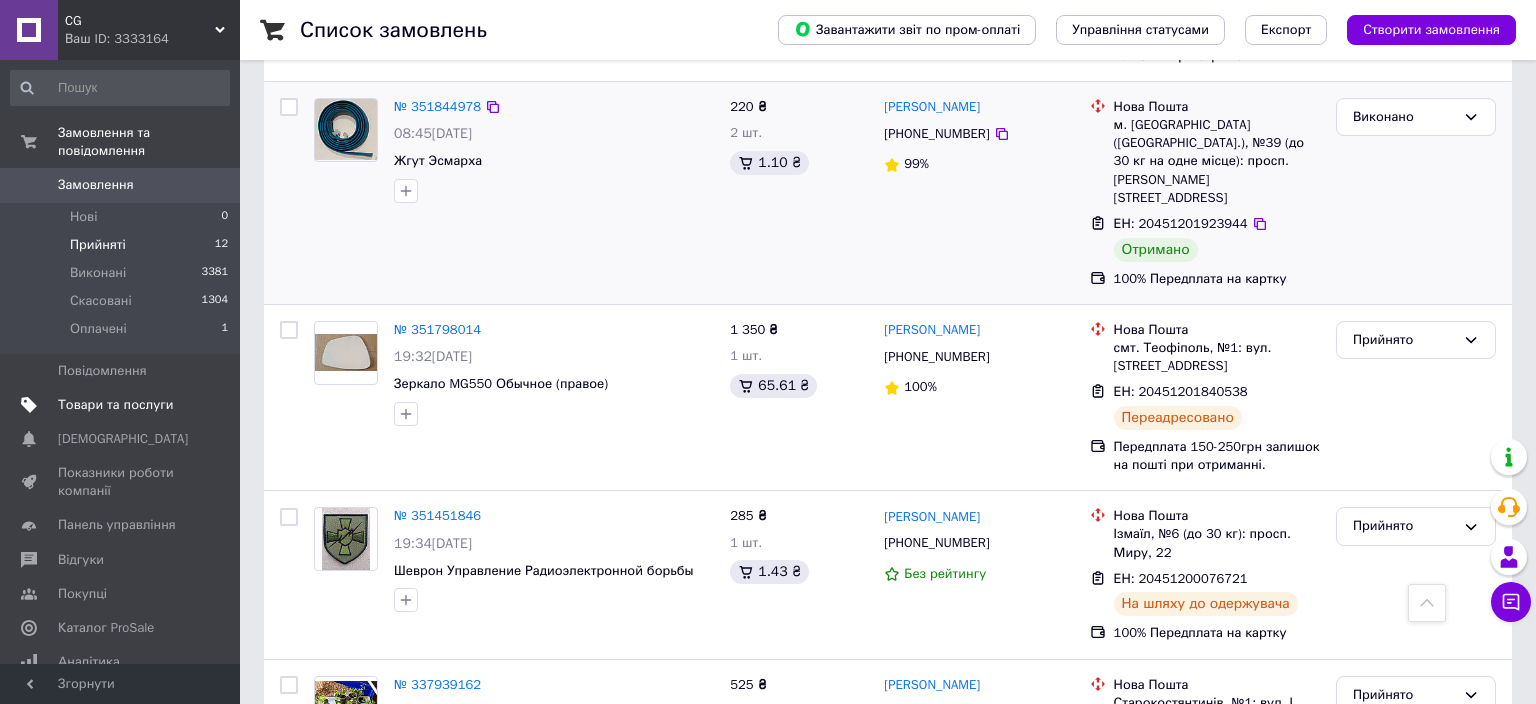 click on "Товари та послуги" at bounding box center [115, 405] 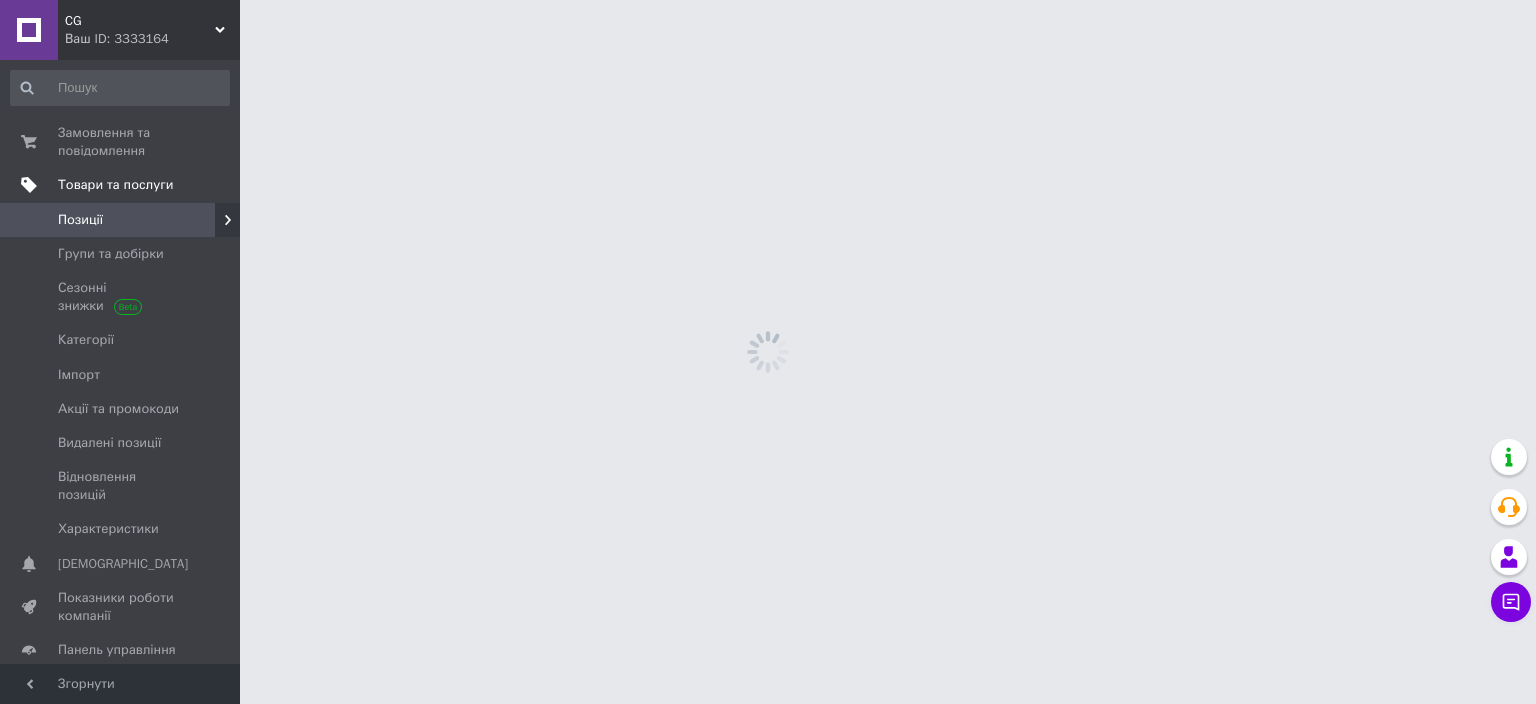 scroll, scrollTop: 0, scrollLeft: 0, axis: both 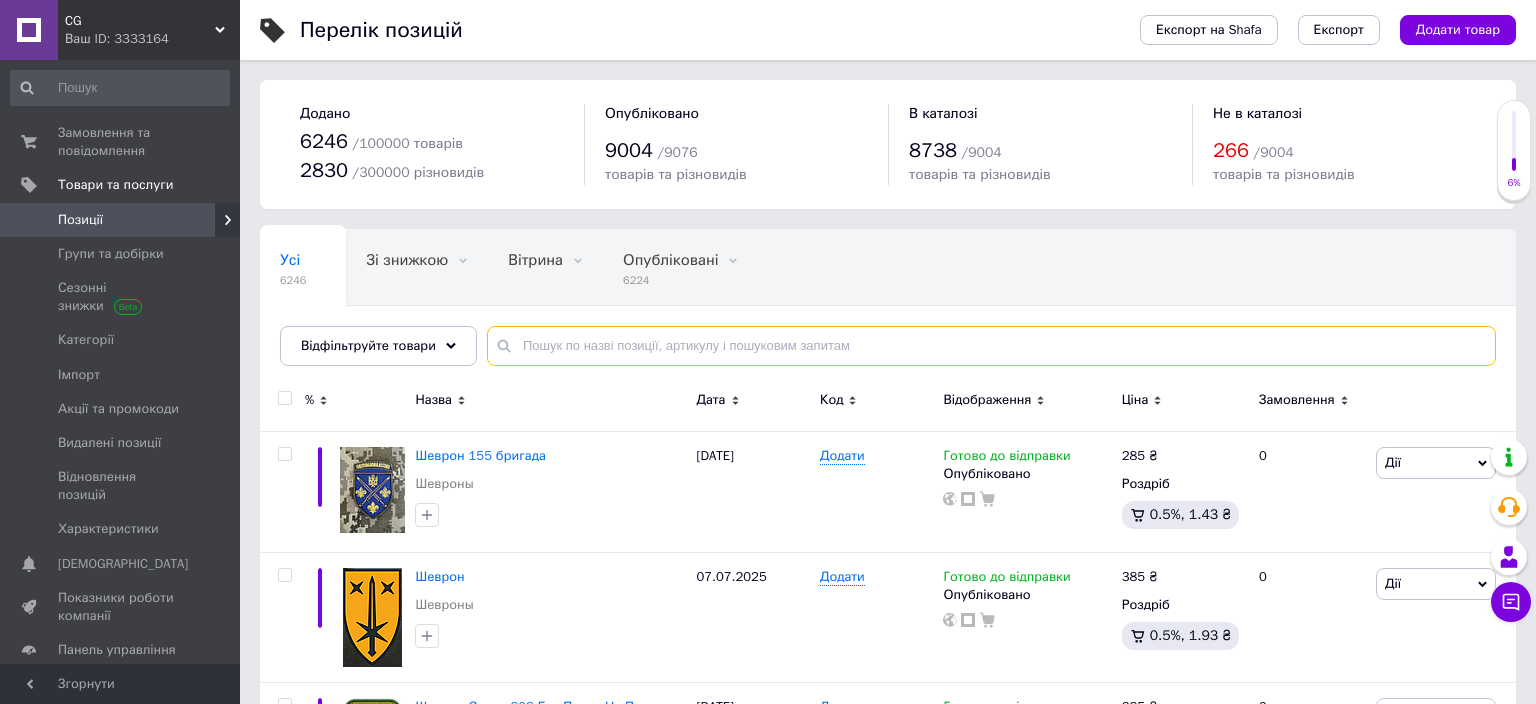 click at bounding box center (991, 346) 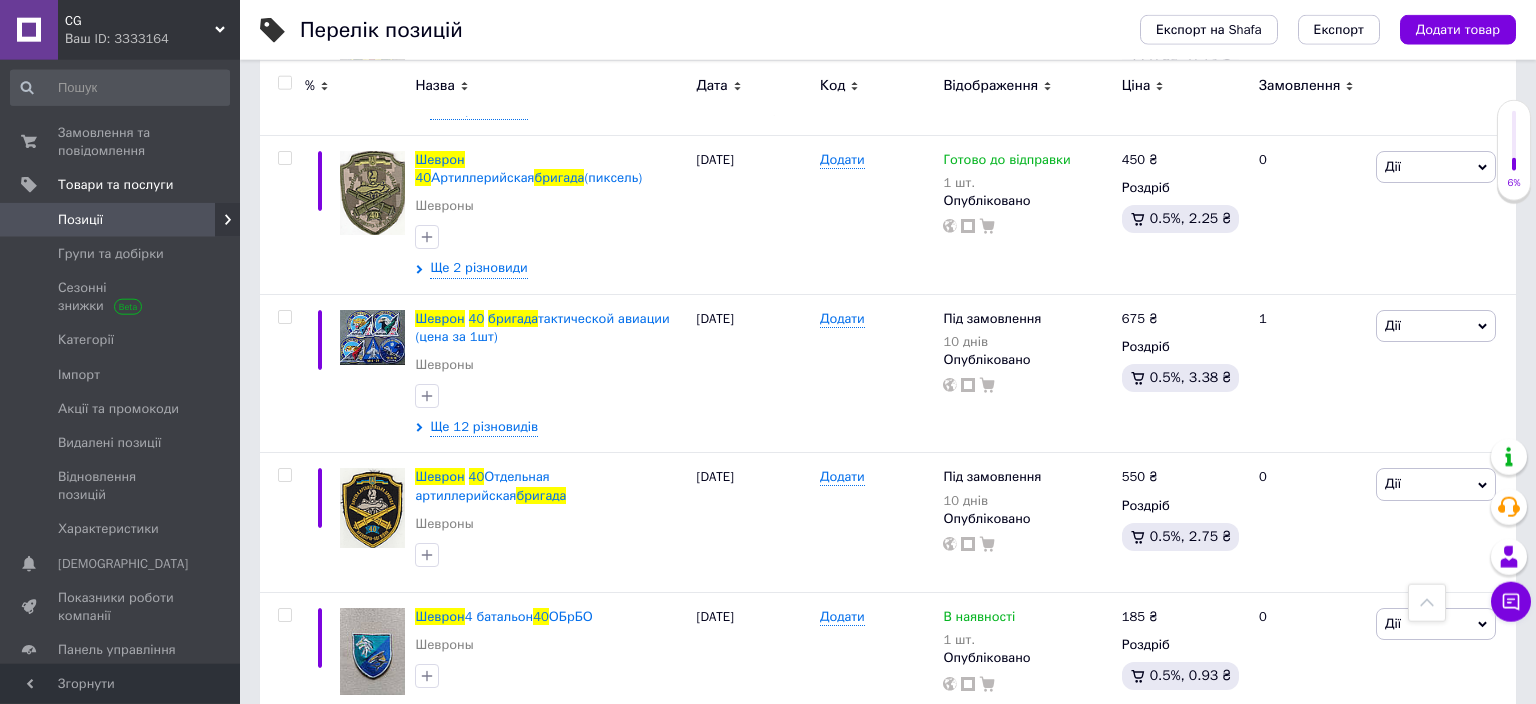 scroll, scrollTop: 773, scrollLeft: 0, axis: vertical 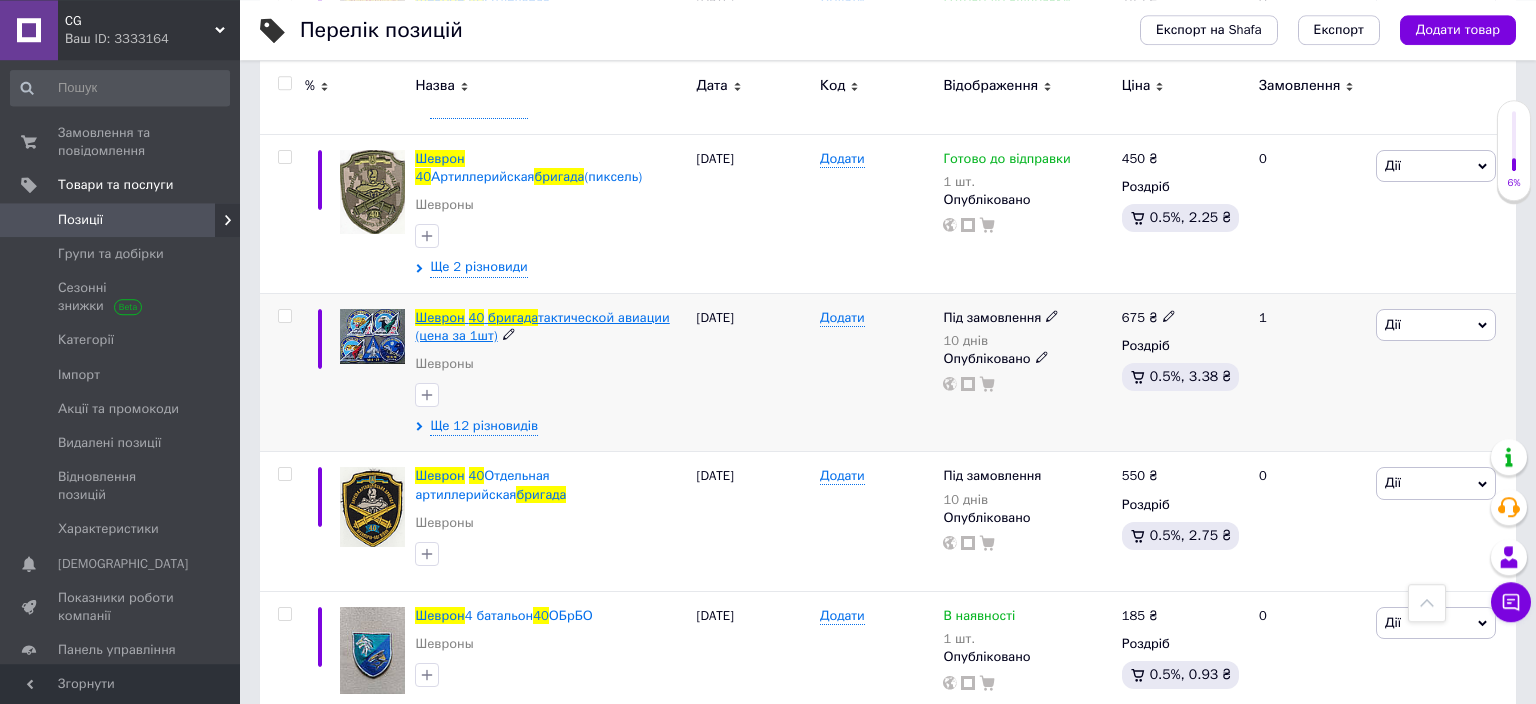 type on "Шеврон 40 бригада" 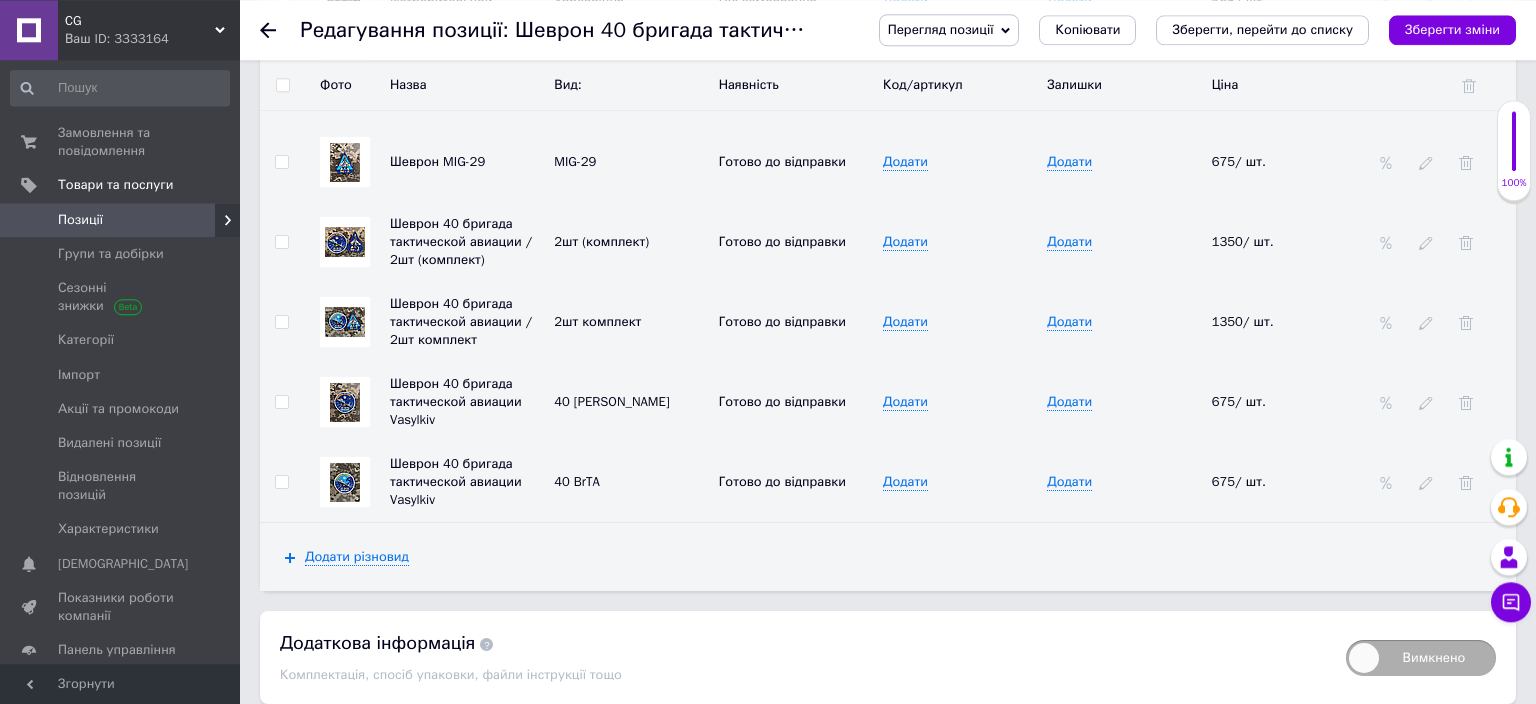 scroll, scrollTop: 3407, scrollLeft: 0, axis: vertical 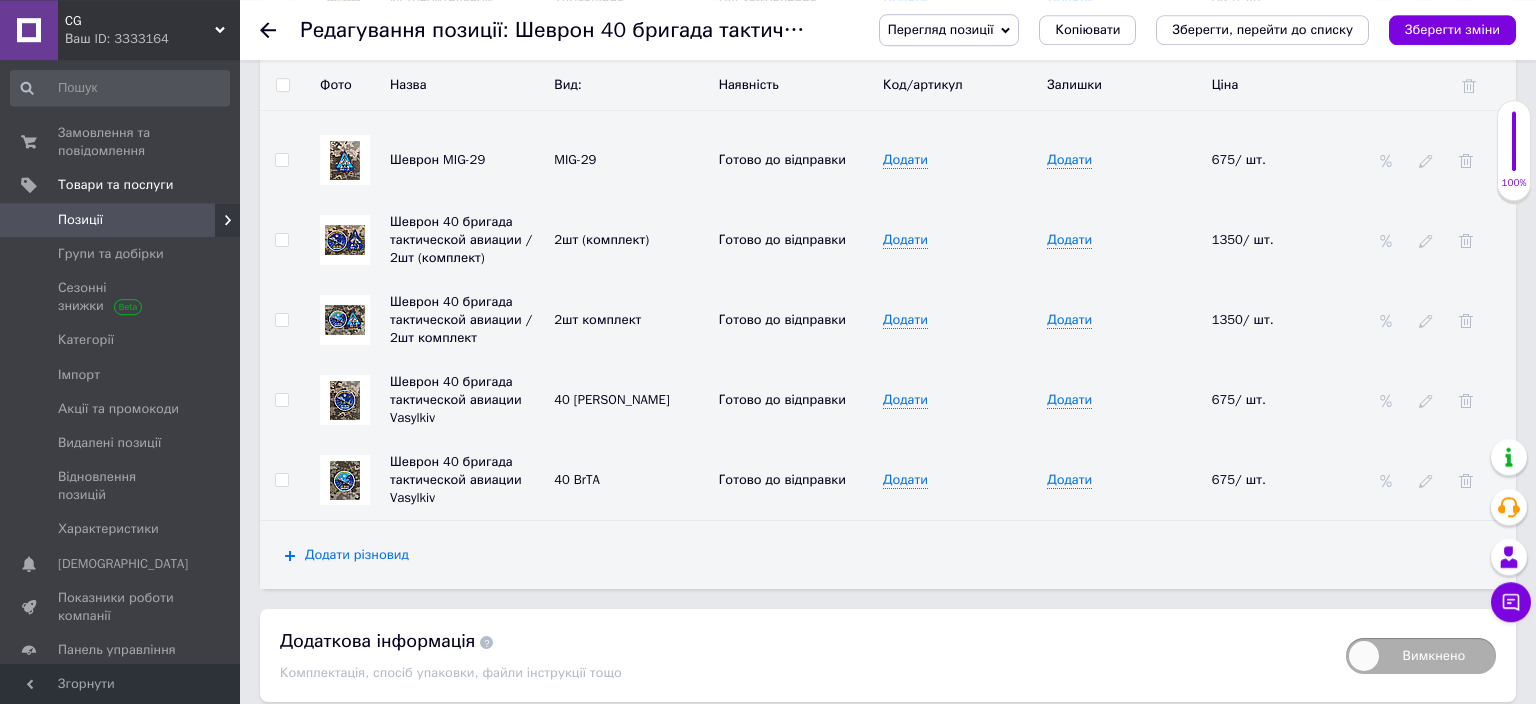 click on "Додати різновид" at bounding box center [357, 555] 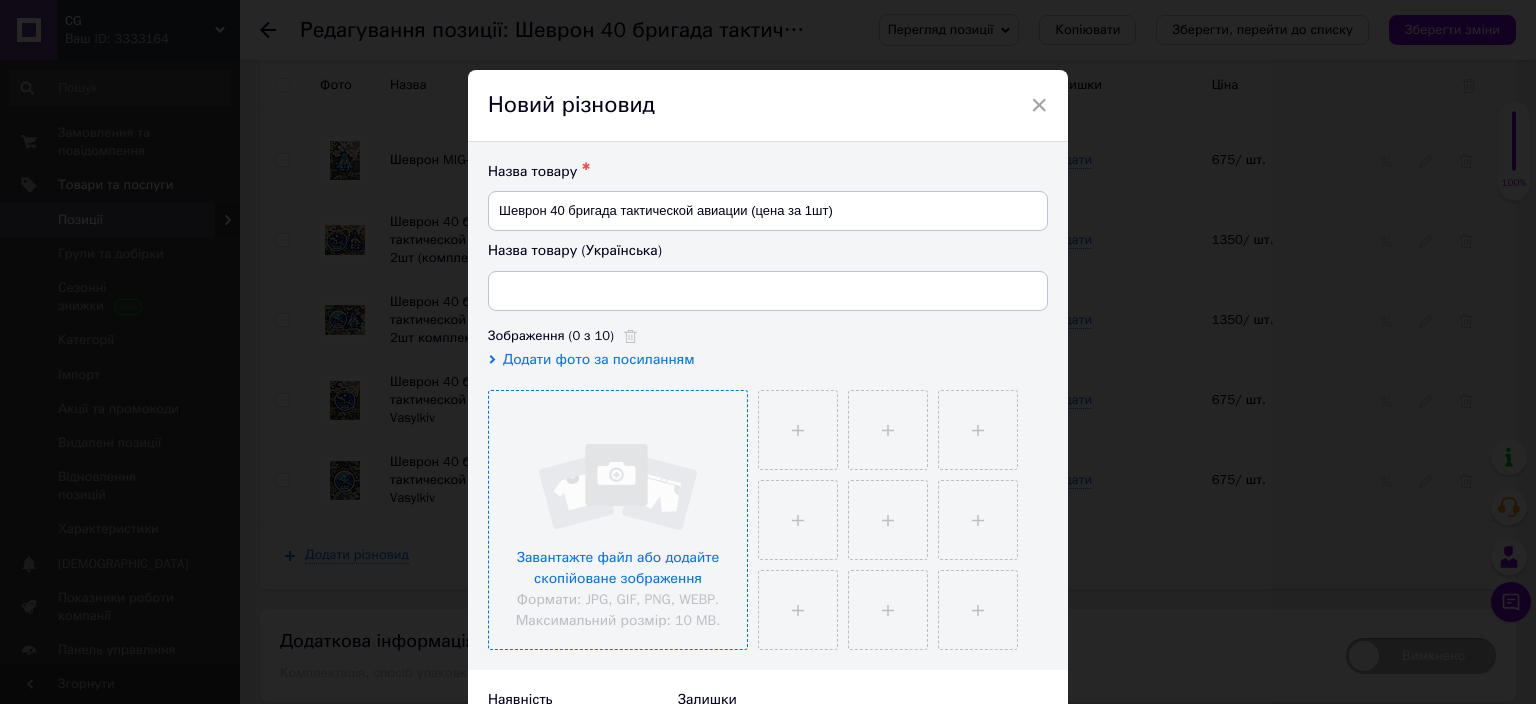 click at bounding box center [618, 520] 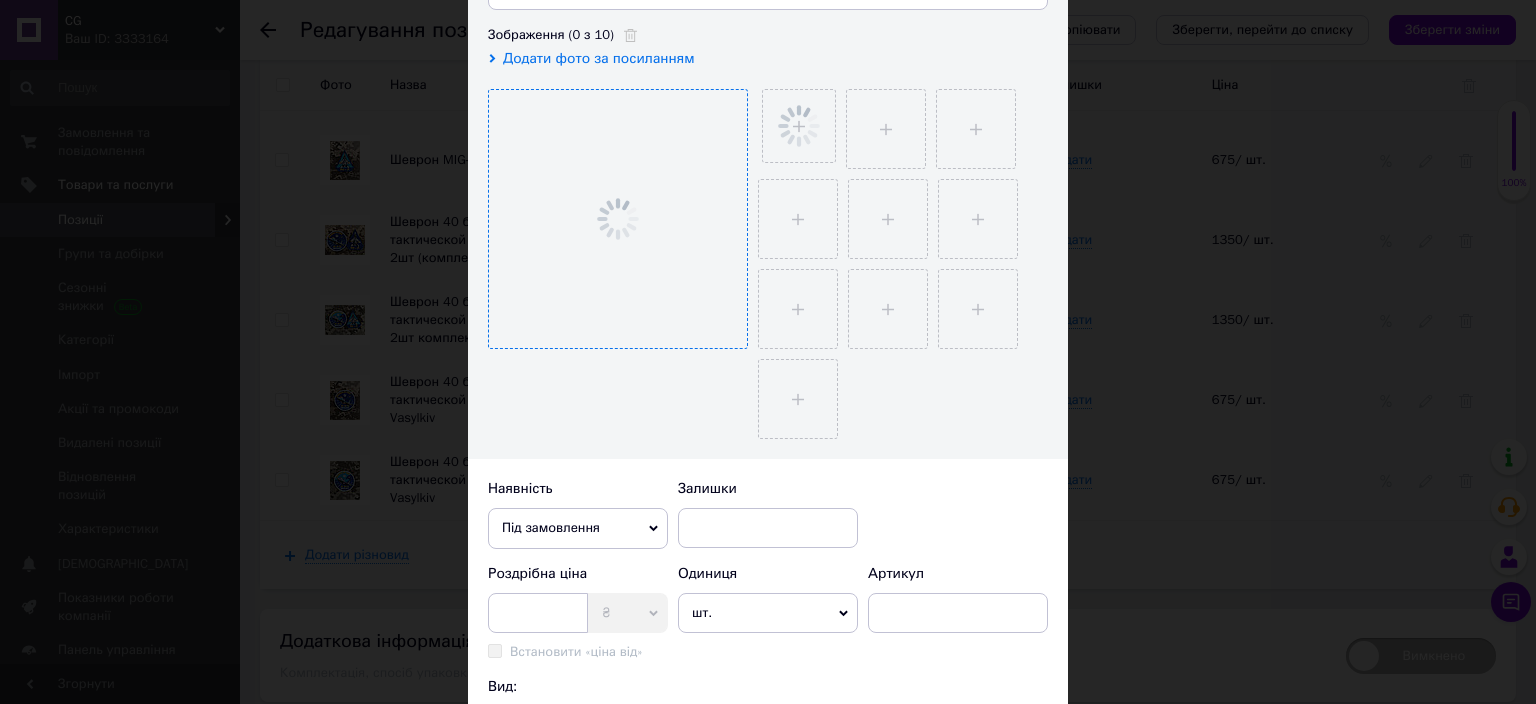 scroll, scrollTop: 304, scrollLeft: 0, axis: vertical 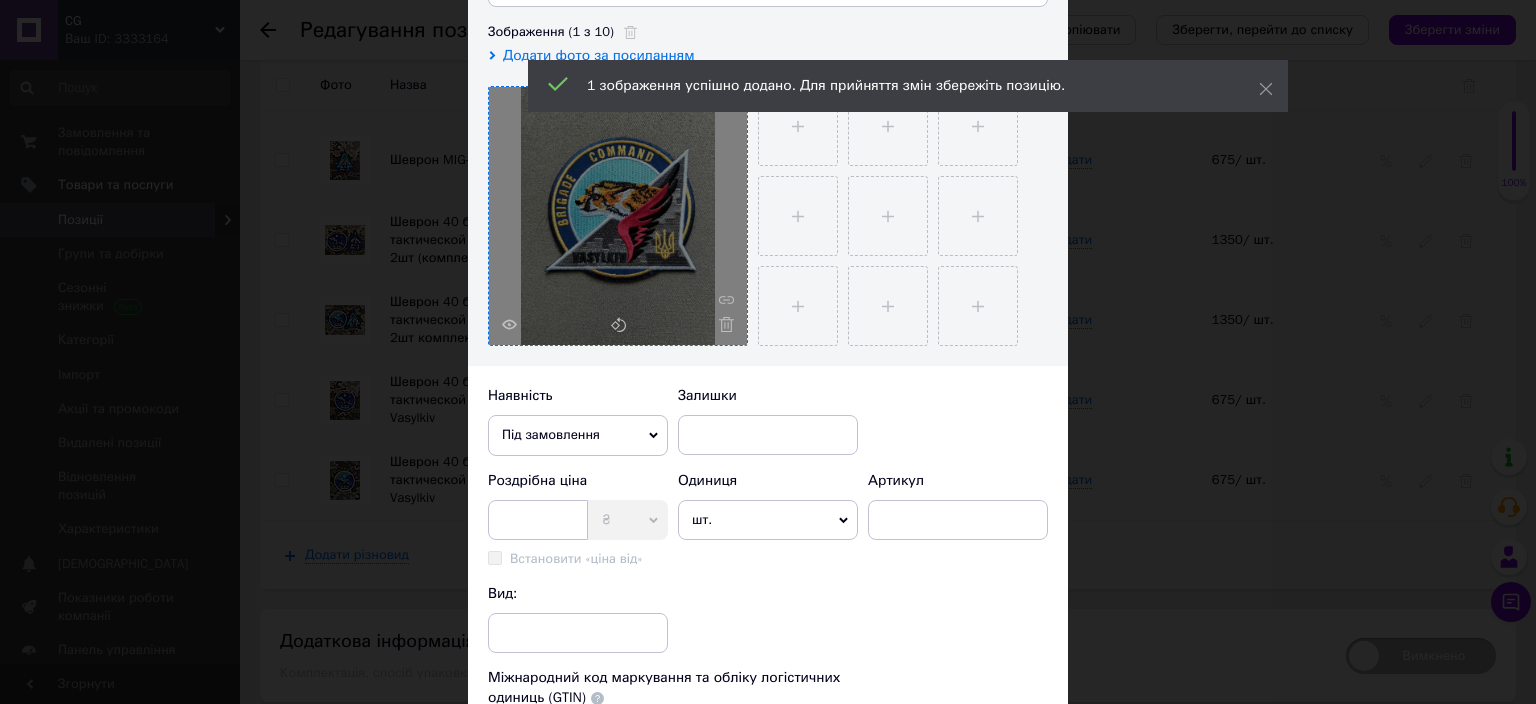 click on "₴" at bounding box center (628, 520) 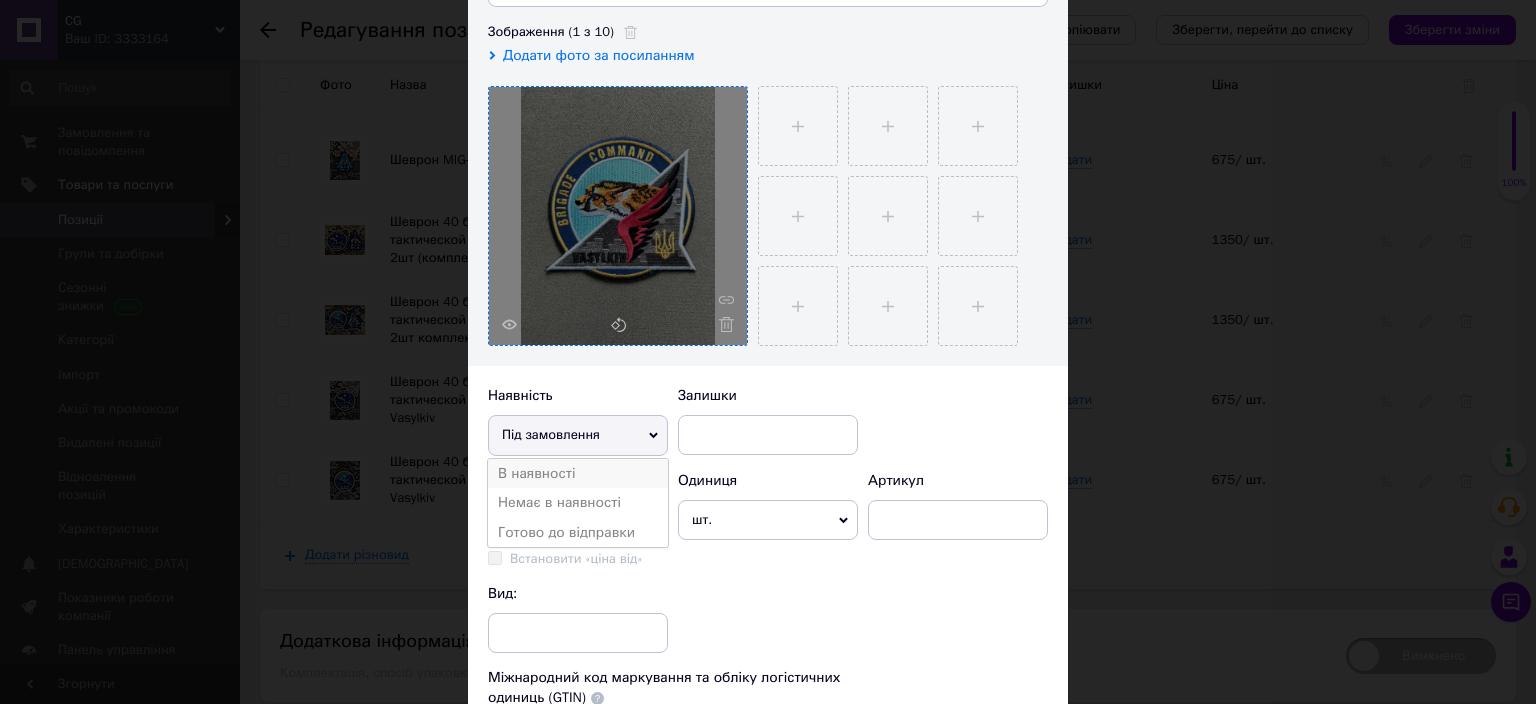 click on "В наявності" at bounding box center [578, 474] 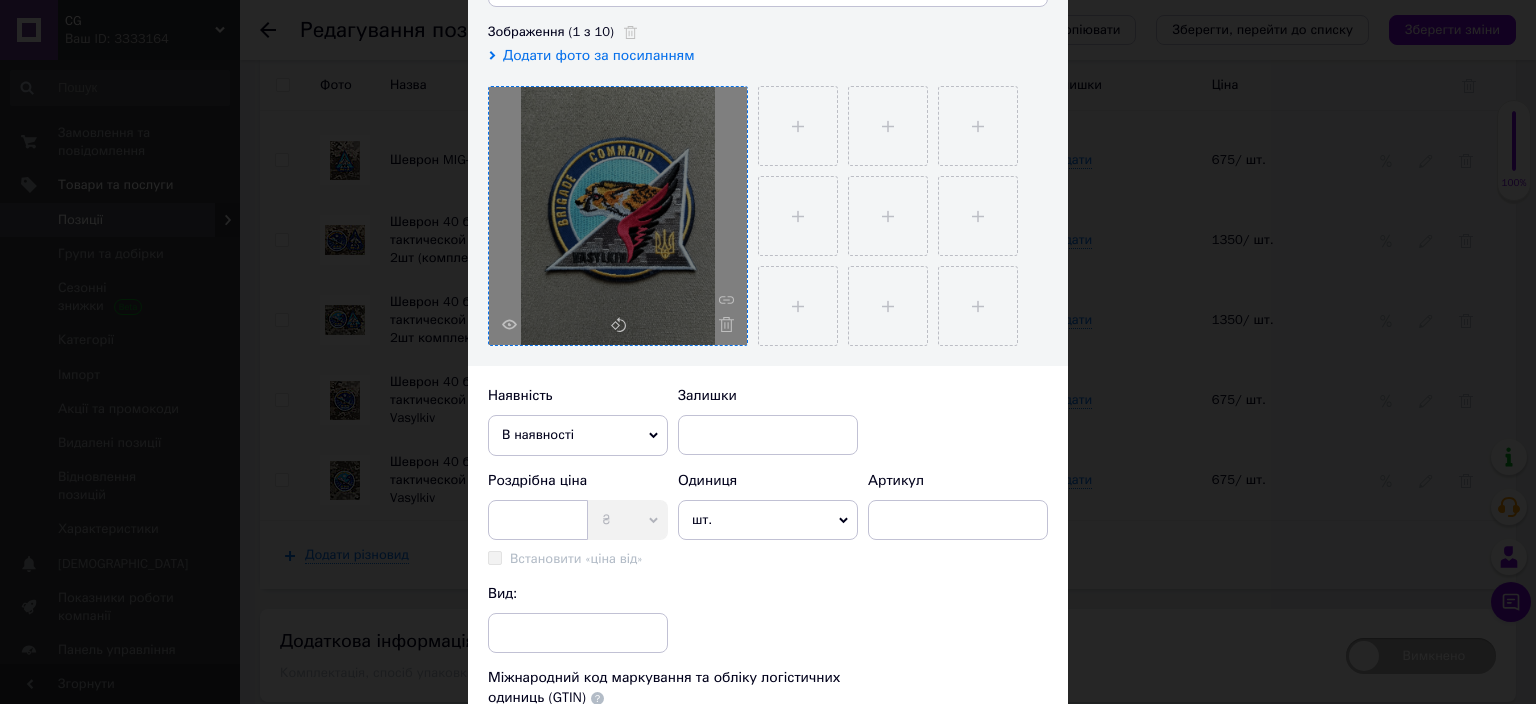 click on "Роздрібна ціна" at bounding box center (537, 480) 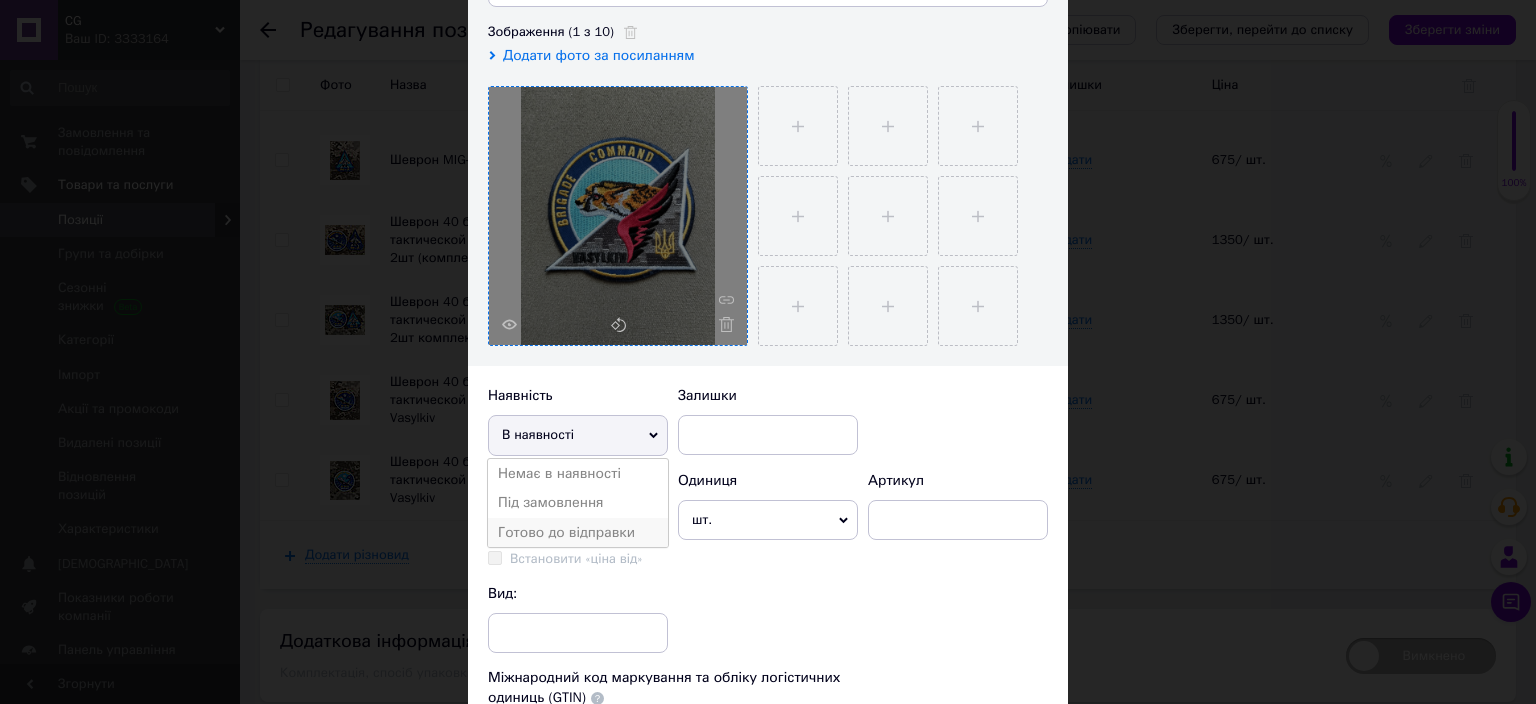 click on "Готово до відправки" at bounding box center (578, 533) 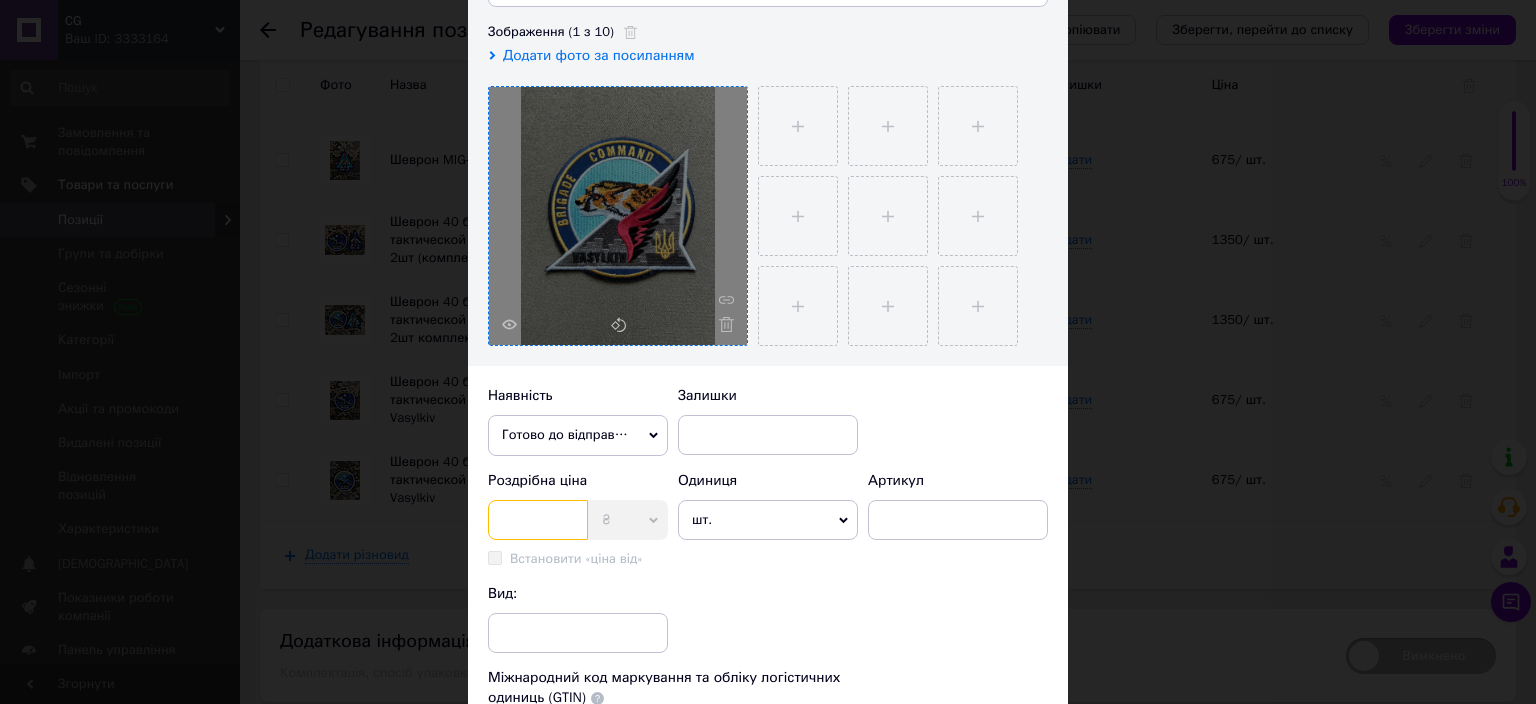 click at bounding box center (538, 520) 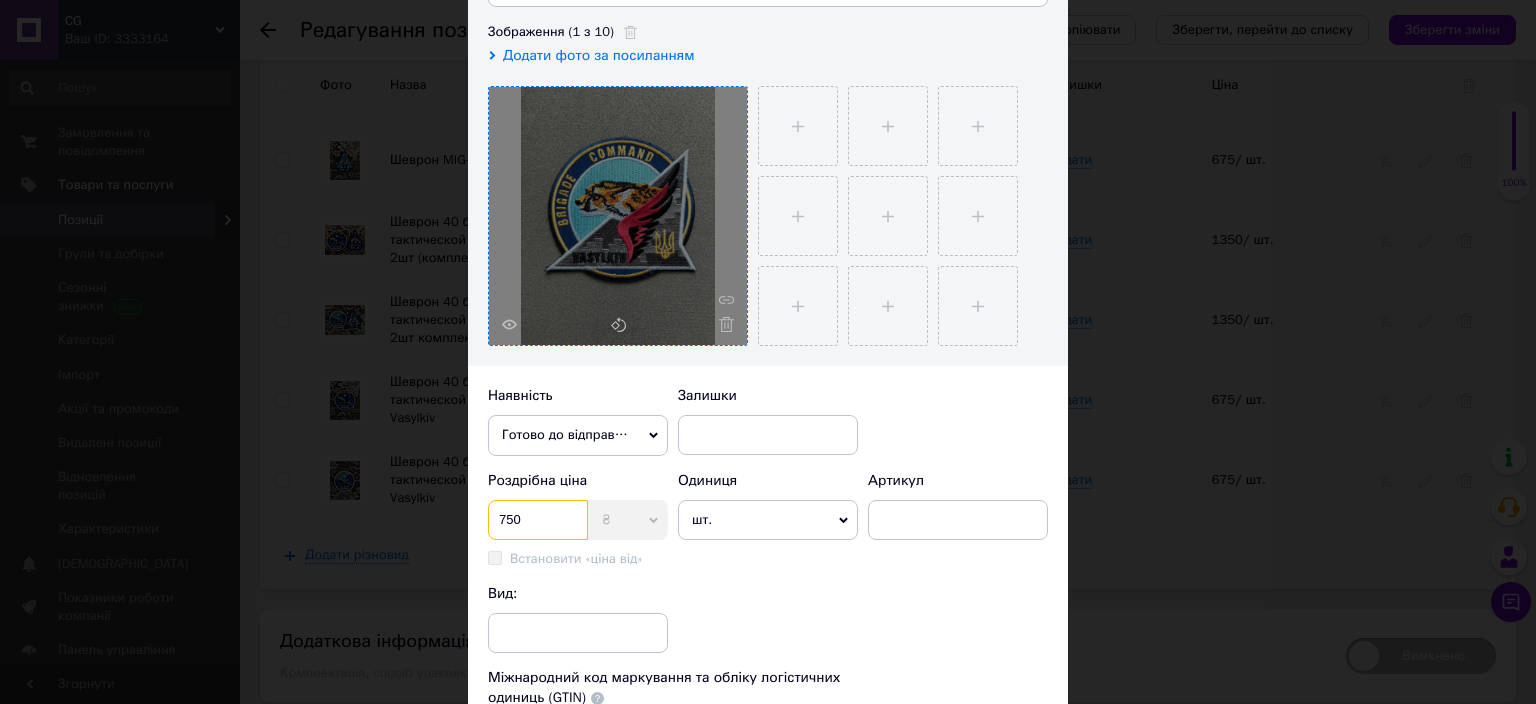 type on "750" 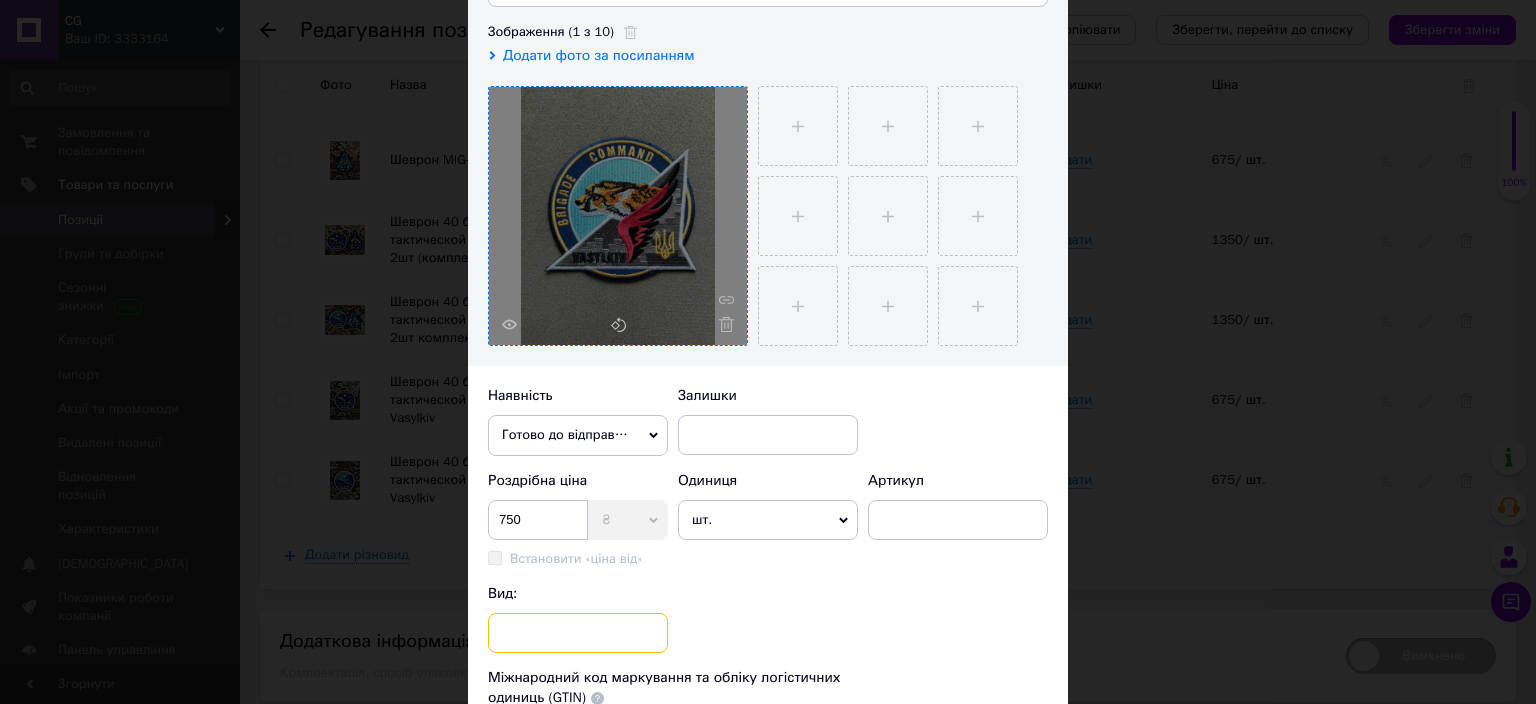 click at bounding box center [578, 633] 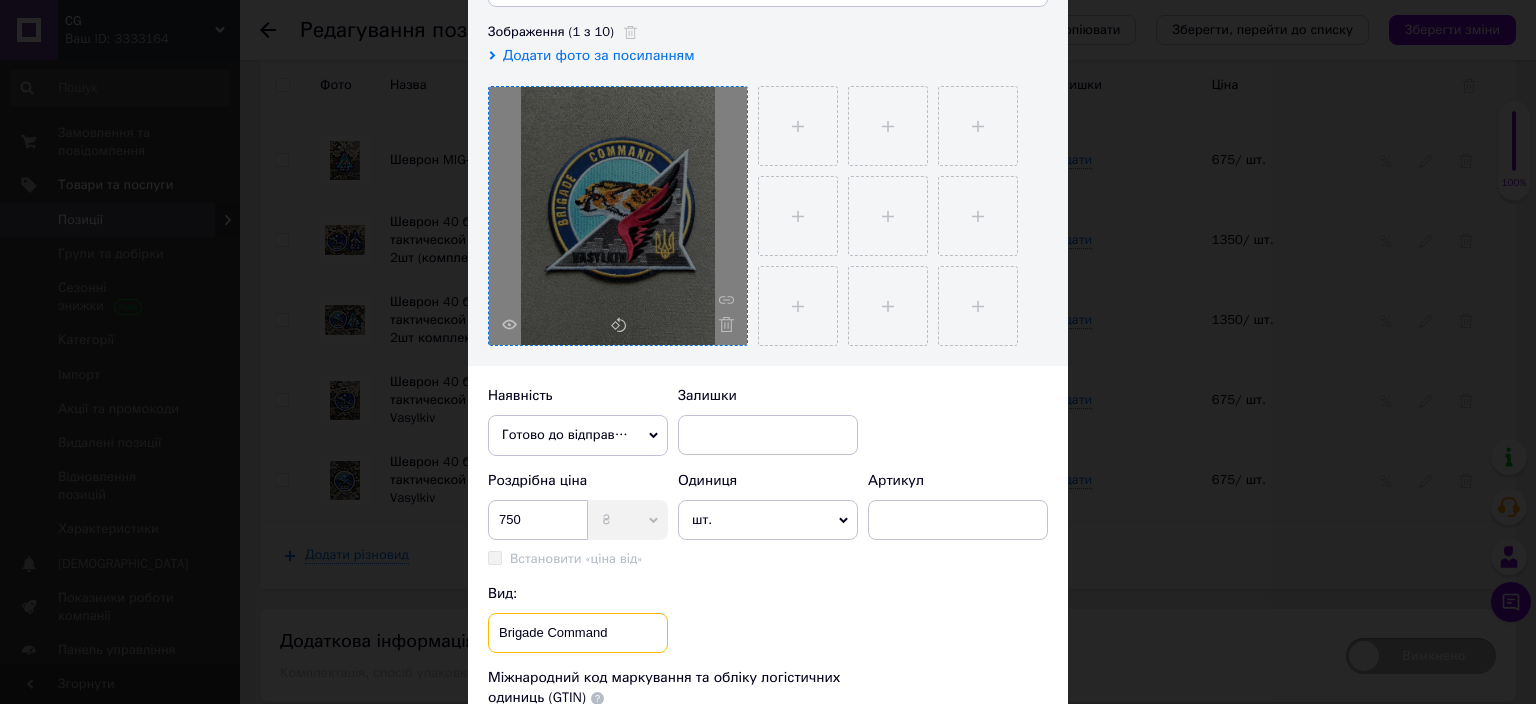 scroll, scrollTop: 606, scrollLeft: 0, axis: vertical 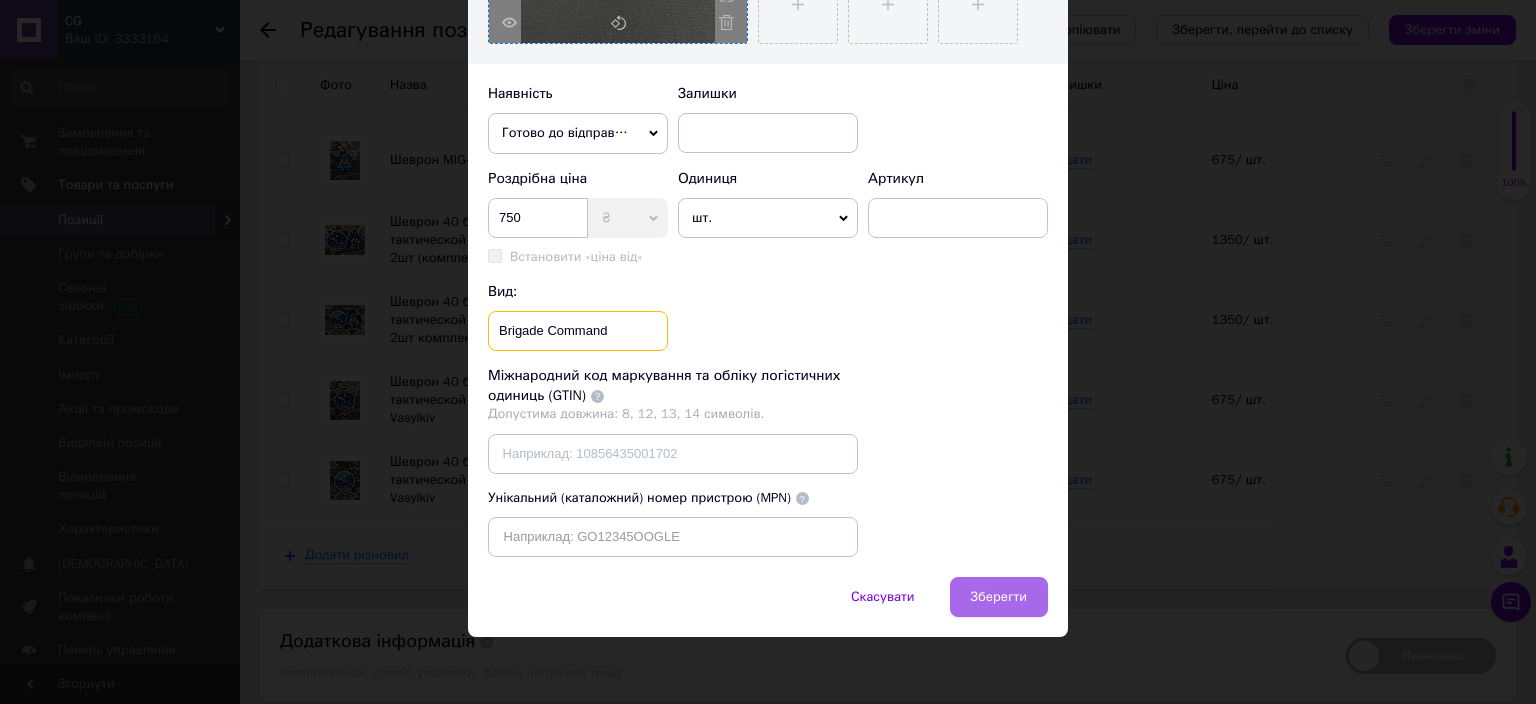 type on "Brigade Command" 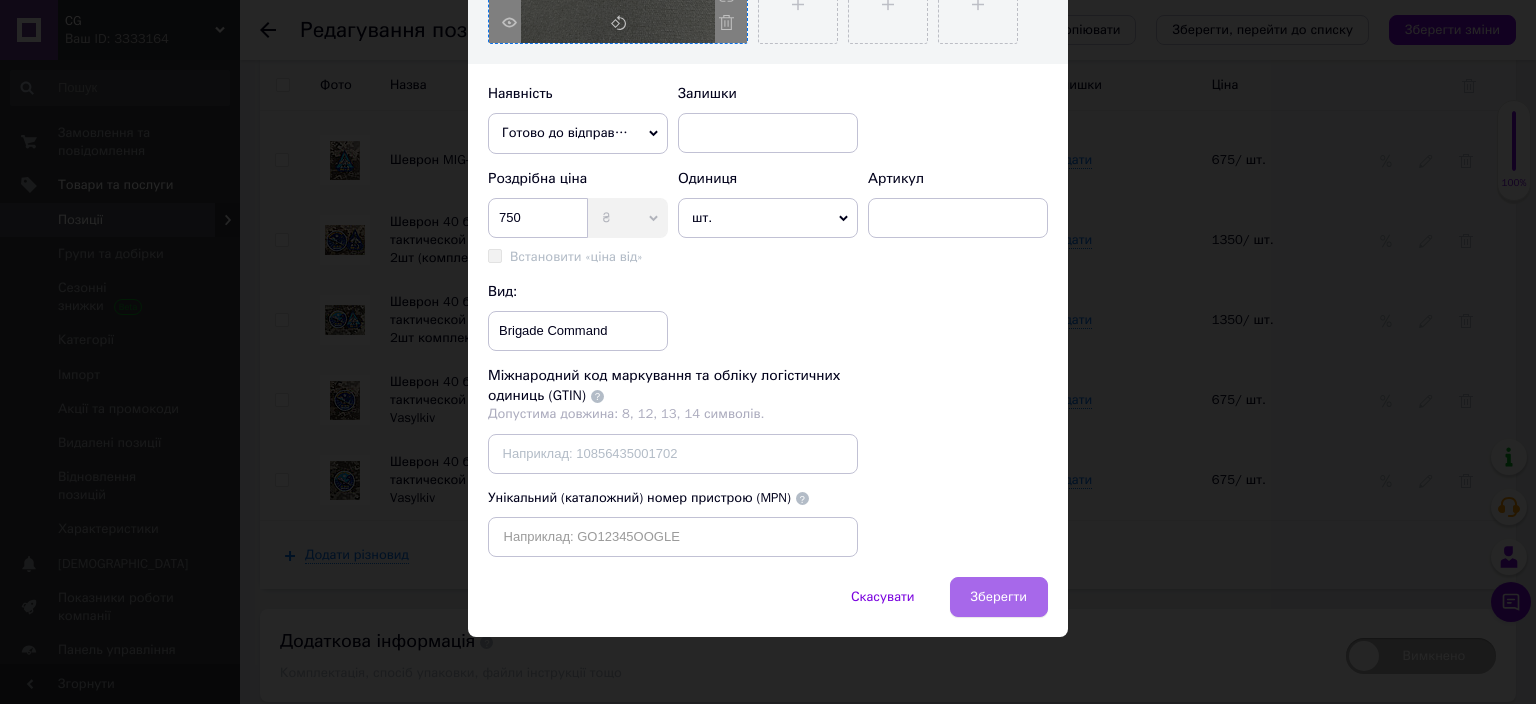 click on "Зберегти" at bounding box center [999, 597] 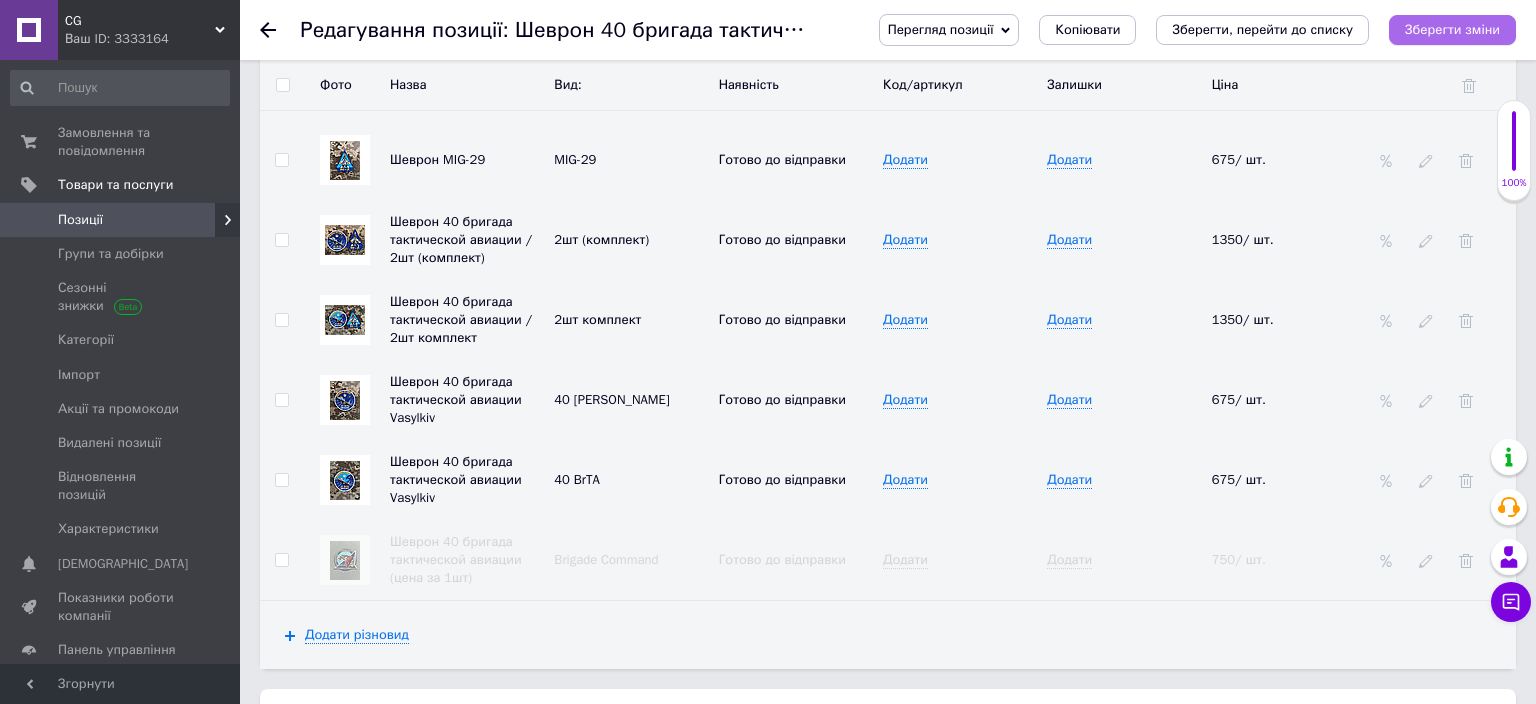 click on "Зберегти зміни" at bounding box center (1452, 29) 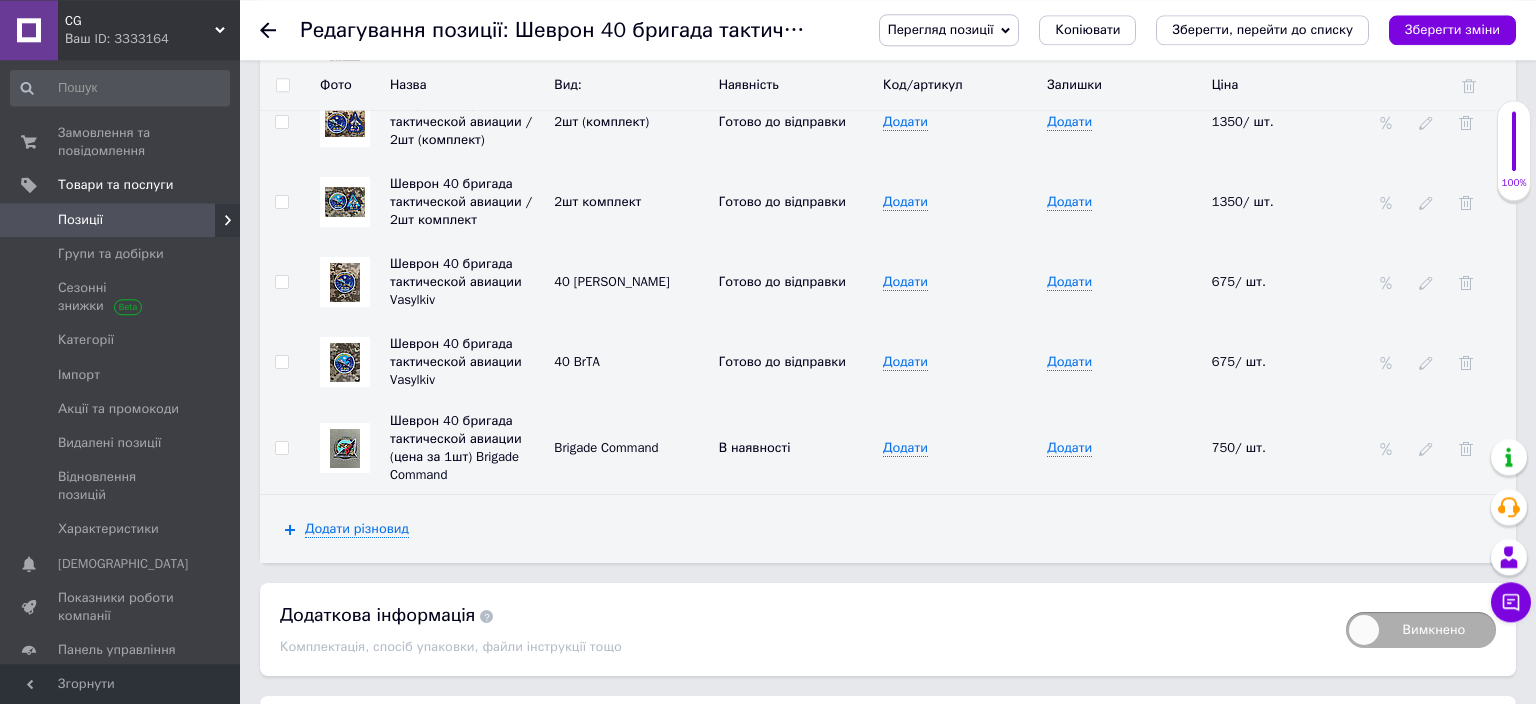 scroll, scrollTop: 3526, scrollLeft: 0, axis: vertical 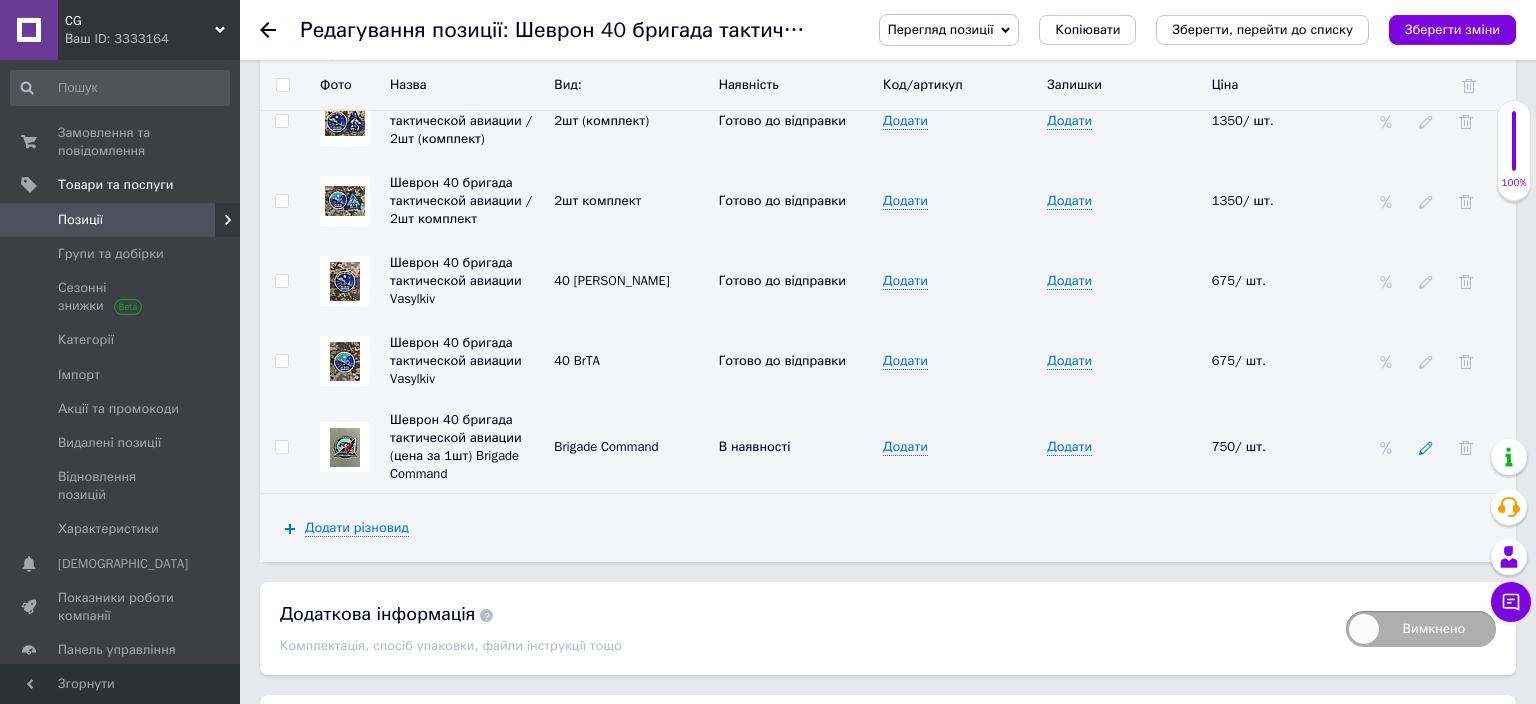 click 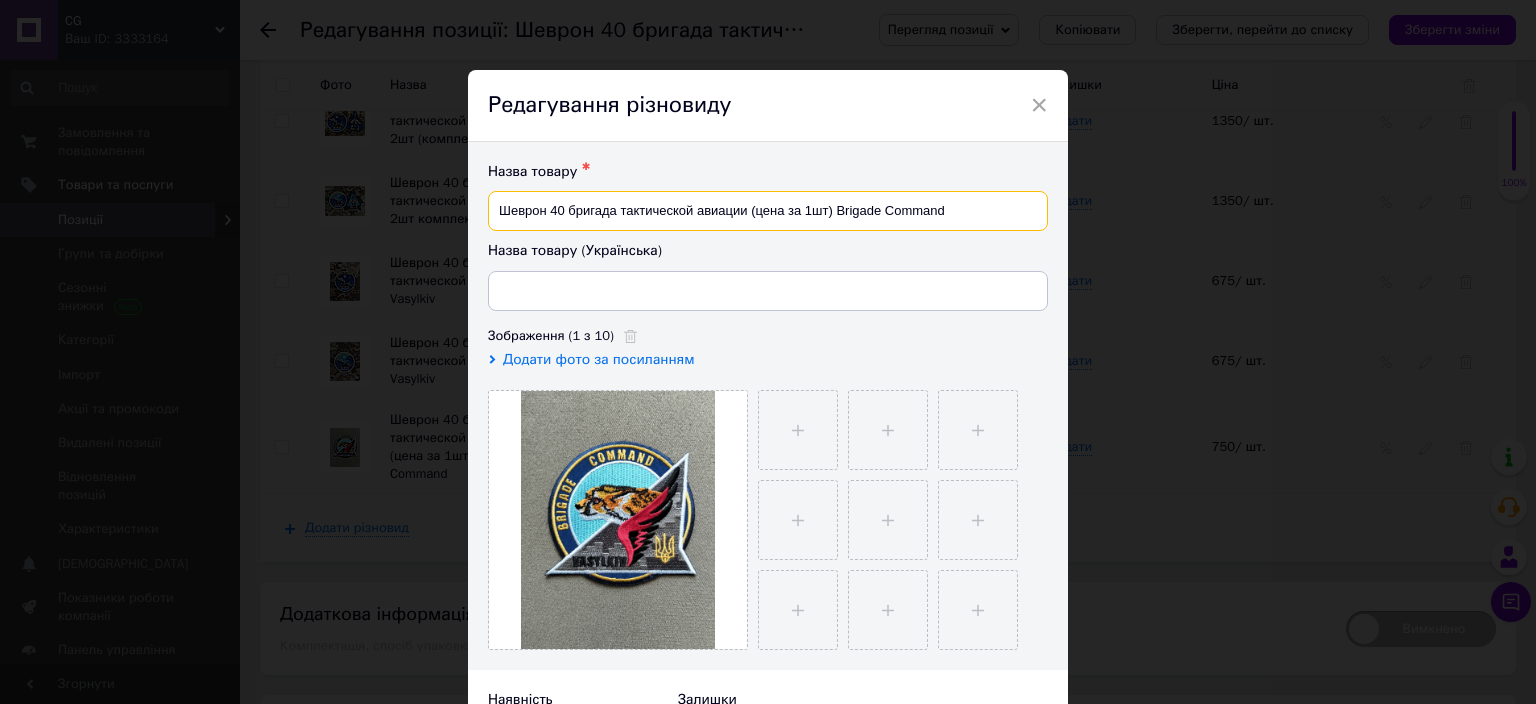 click on "Шеврон 40 бригада тактической авиации (цена за 1шт) Brigade Command" at bounding box center (768, 211) 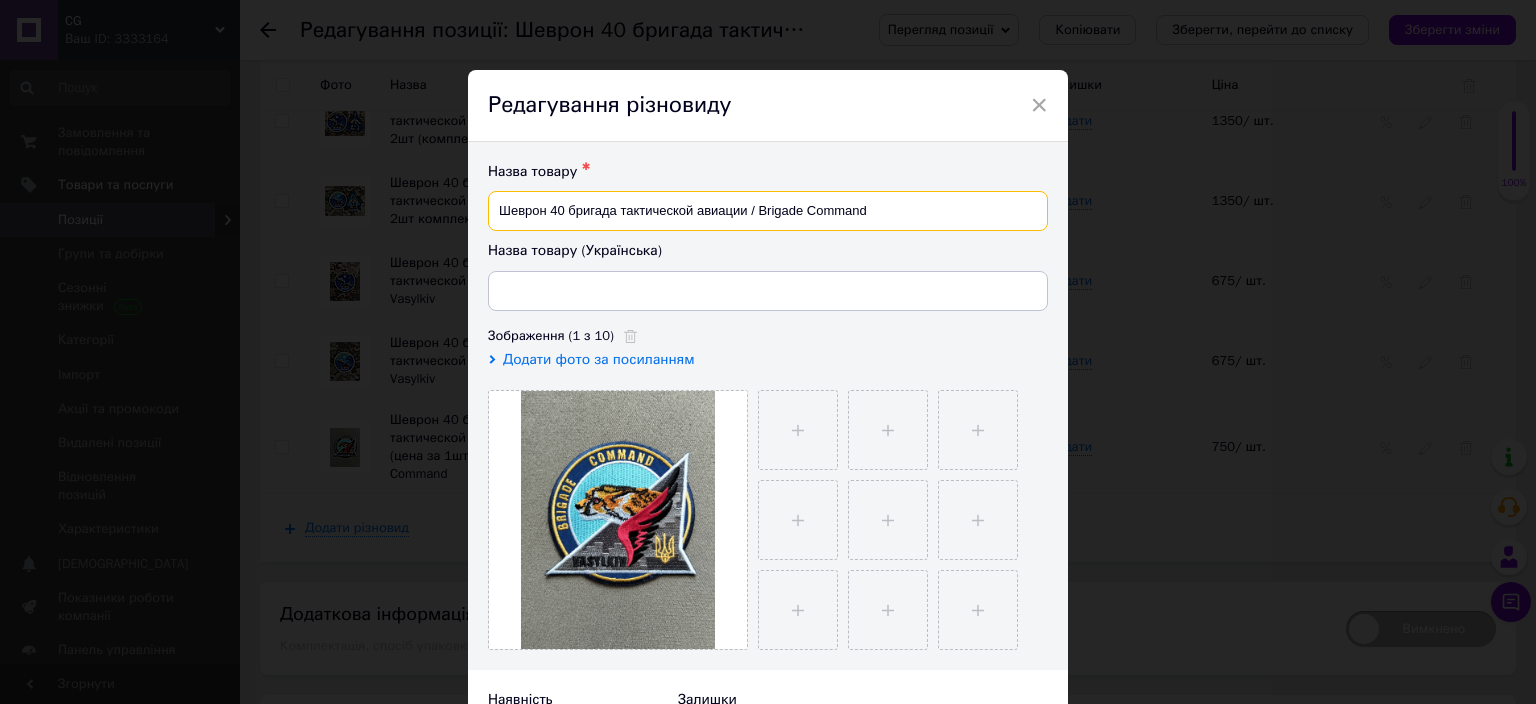 drag, startPoint x: 885, startPoint y: 214, endPoint x: 500, endPoint y: 211, distance: 385.0117 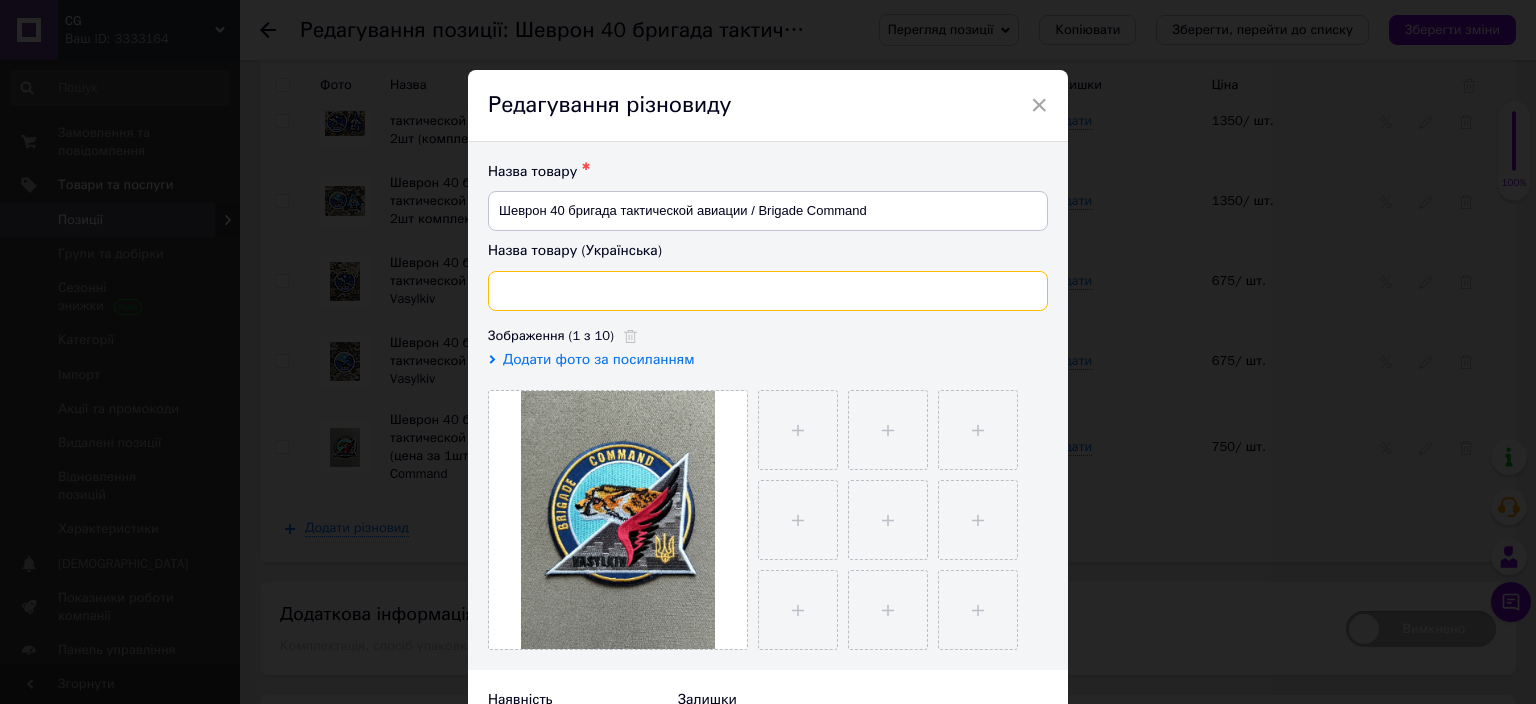 click at bounding box center [768, 291] 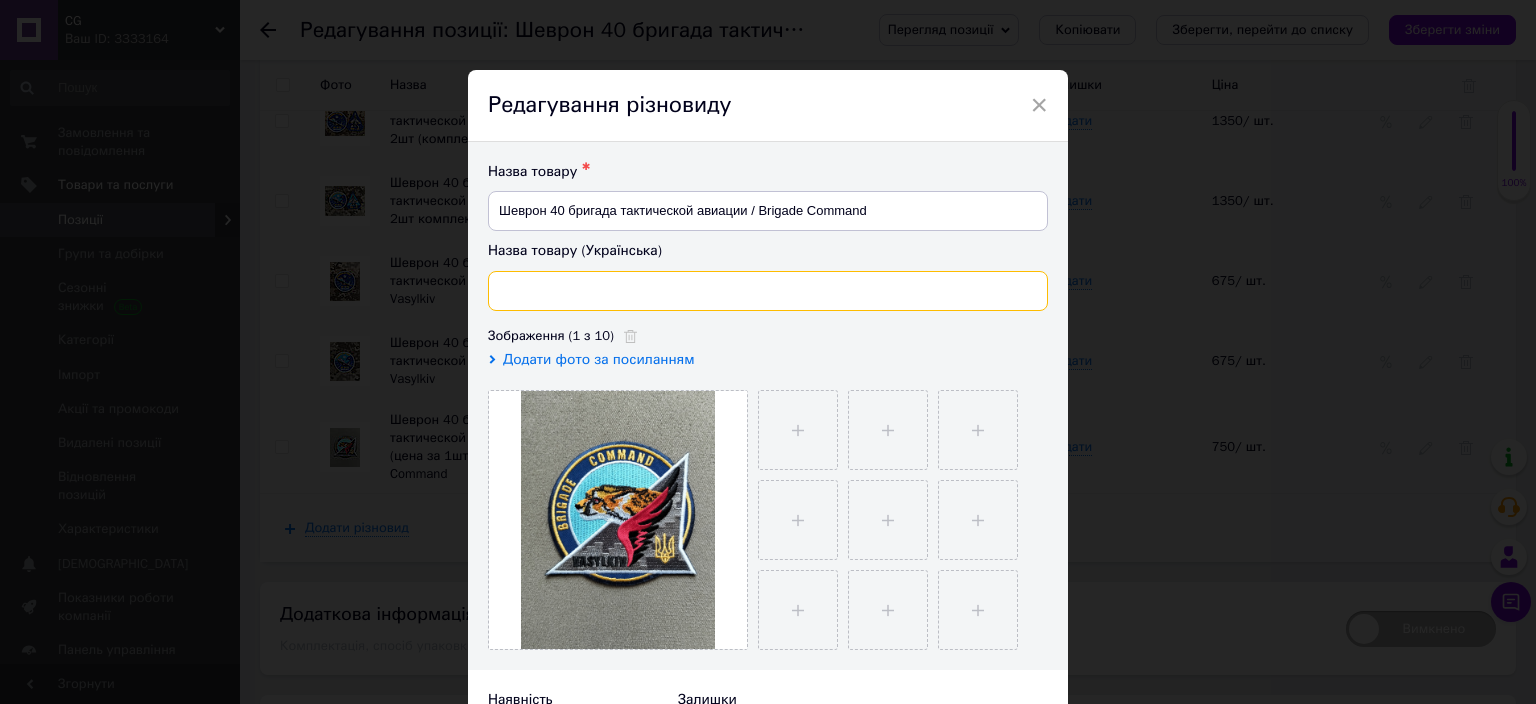 paste on "Шеврон 40 бригада тактической авиации / Brigade Command" 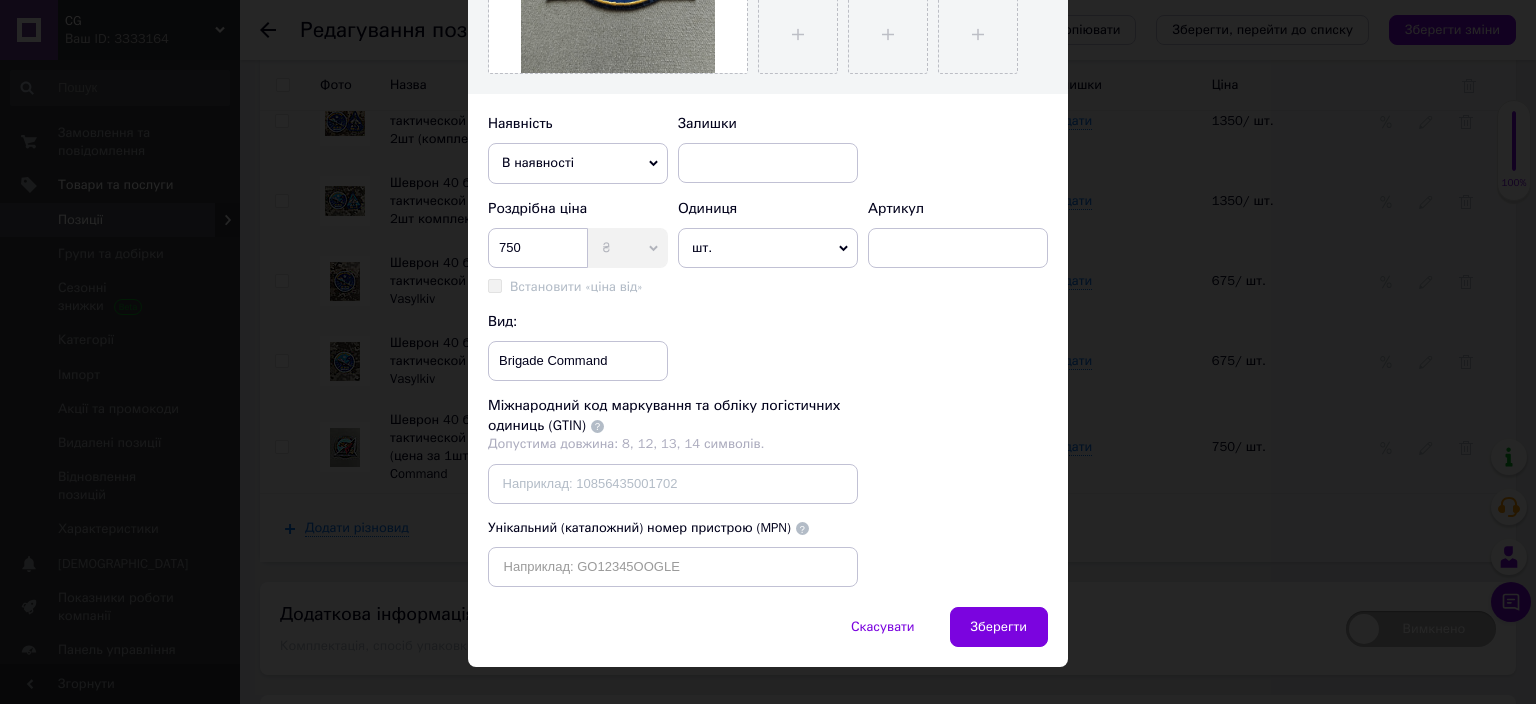 scroll, scrollTop: 577, scrollLeft: 0, axis: vertical 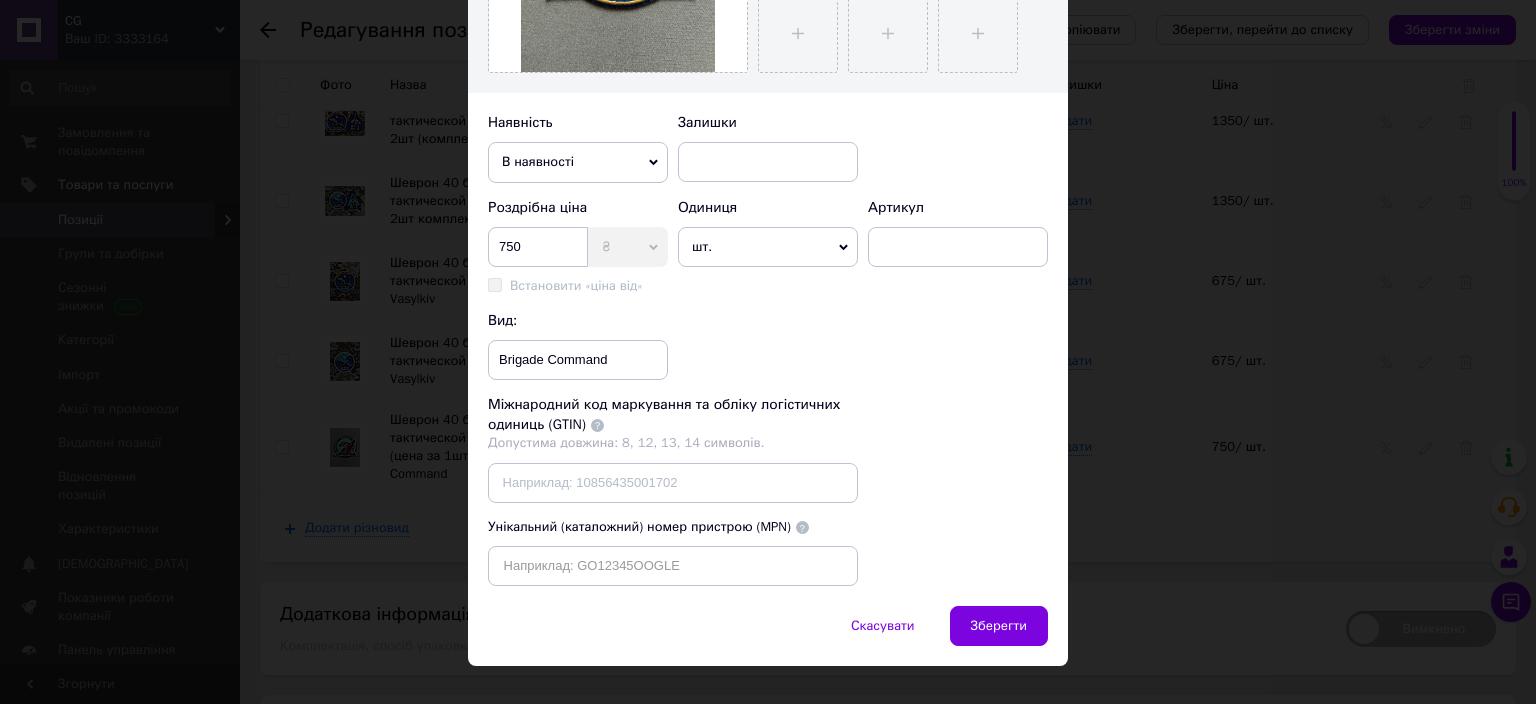 type on "Шеврон Brigade Command" 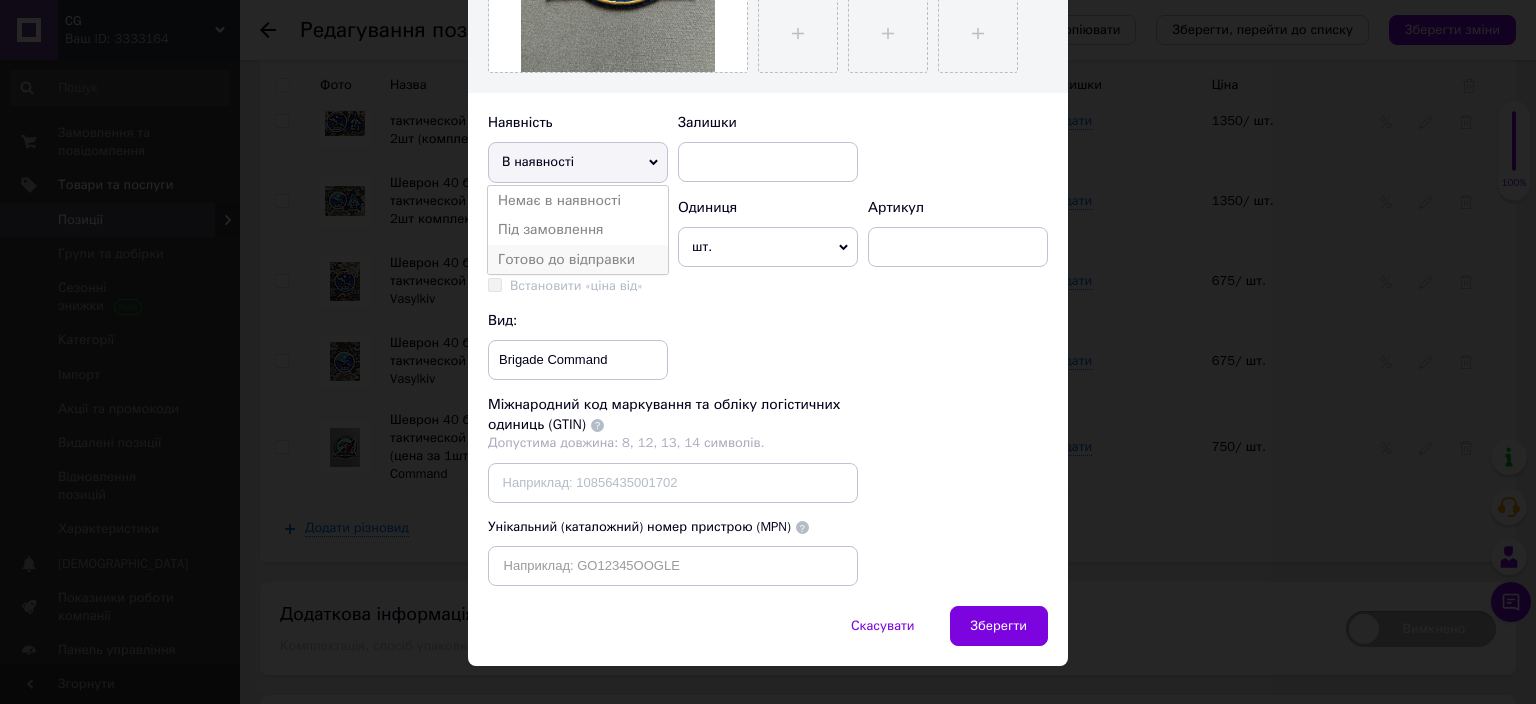 click on "Готово до відправки" at bounding box center [578, 260] 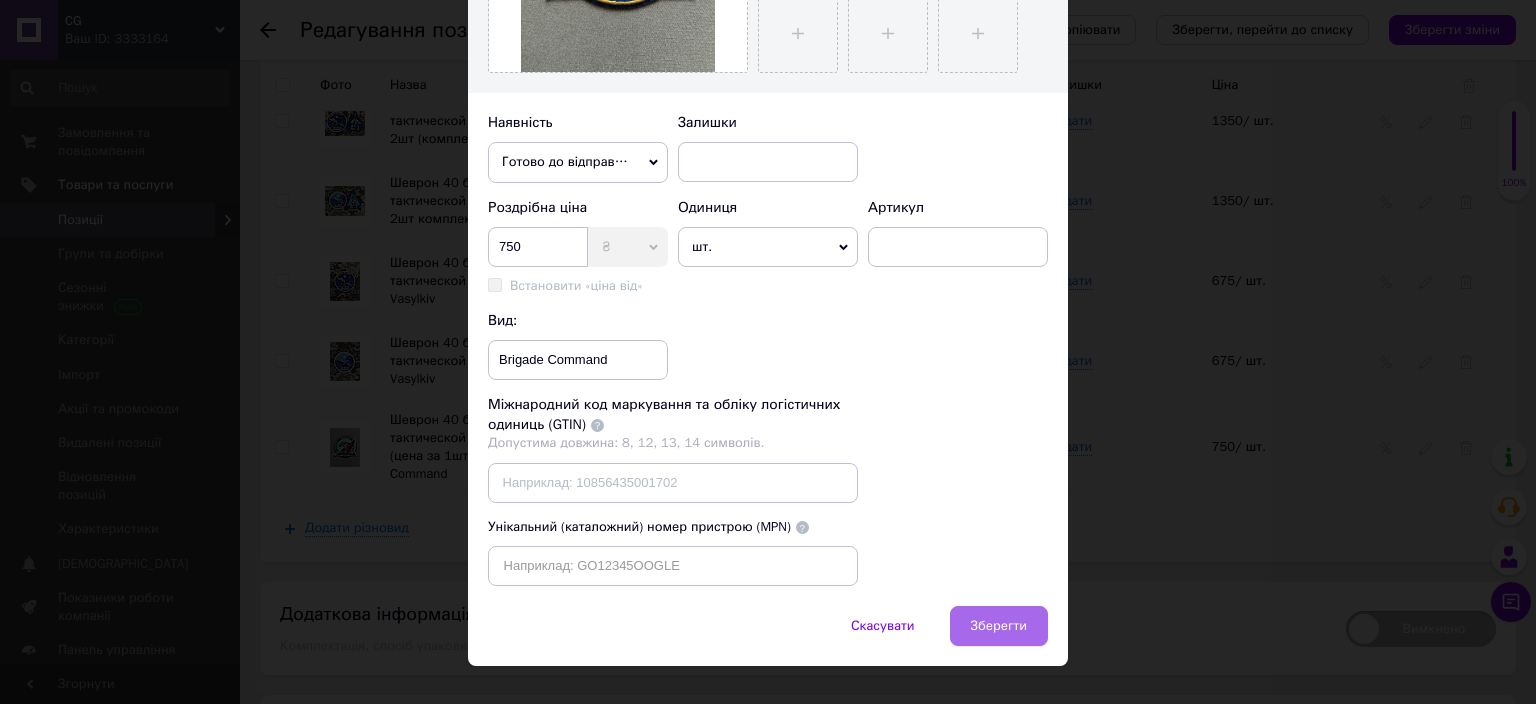 click on "Зберегти" at bounding box center (999, 626) 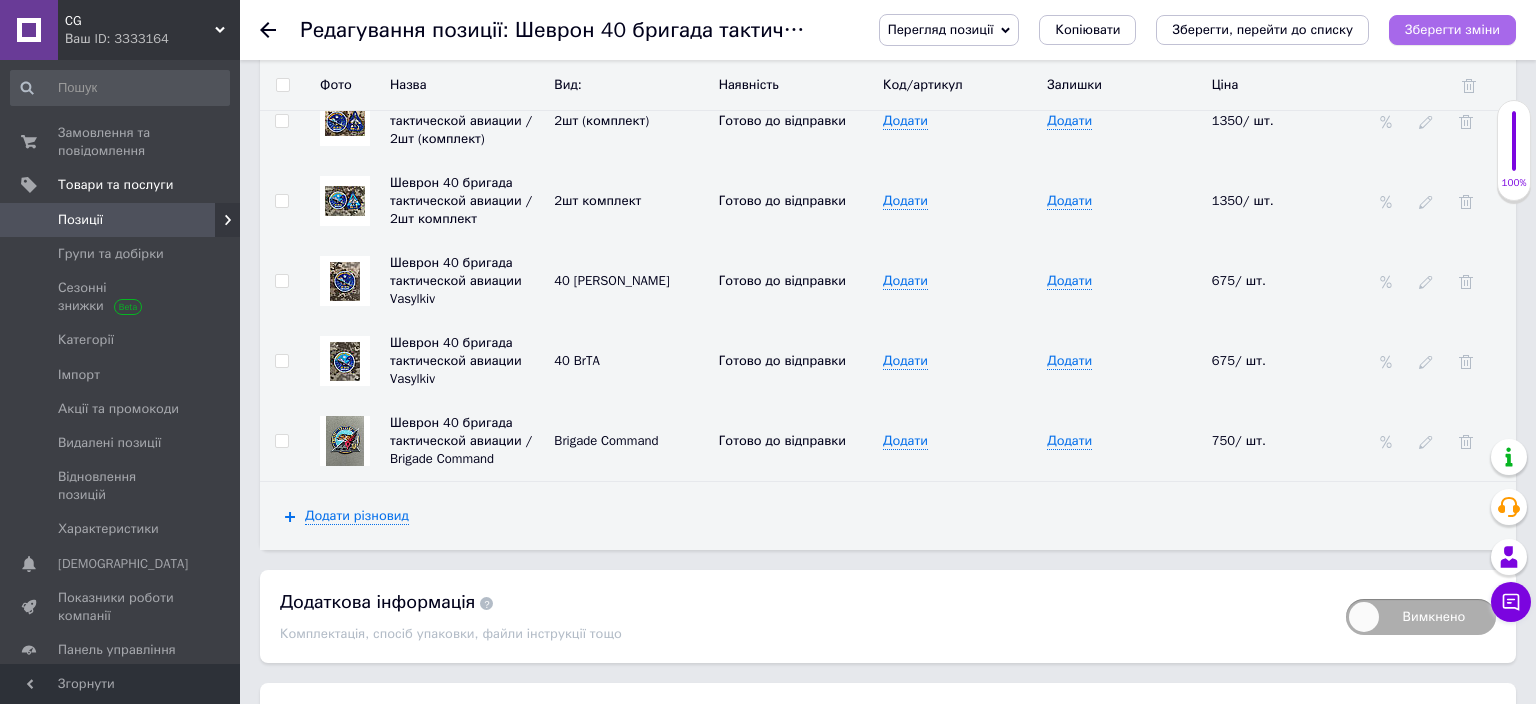 click on "Зберегти зміни" at bounding box center [1452, 29] 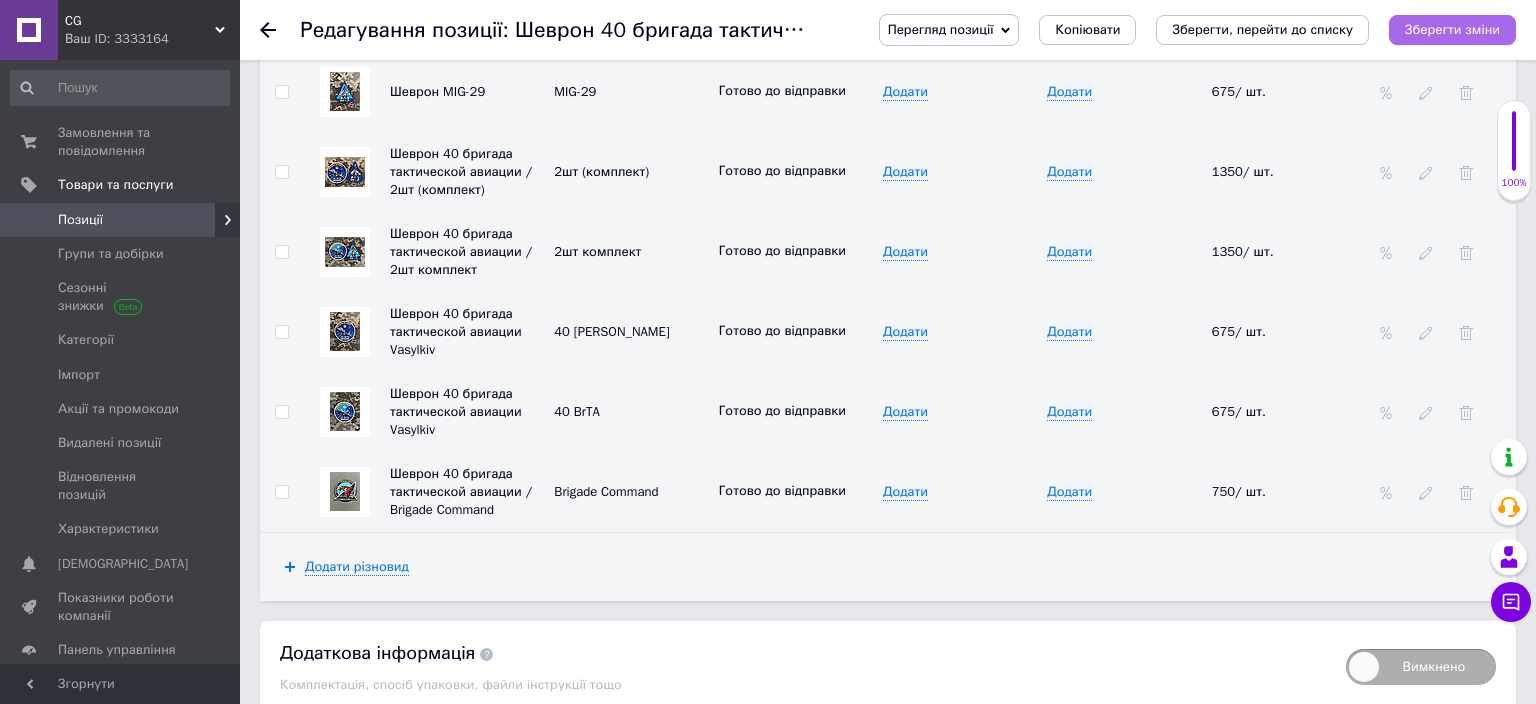 click on "Зберегти зміни" at bounding box center [1452, 29] 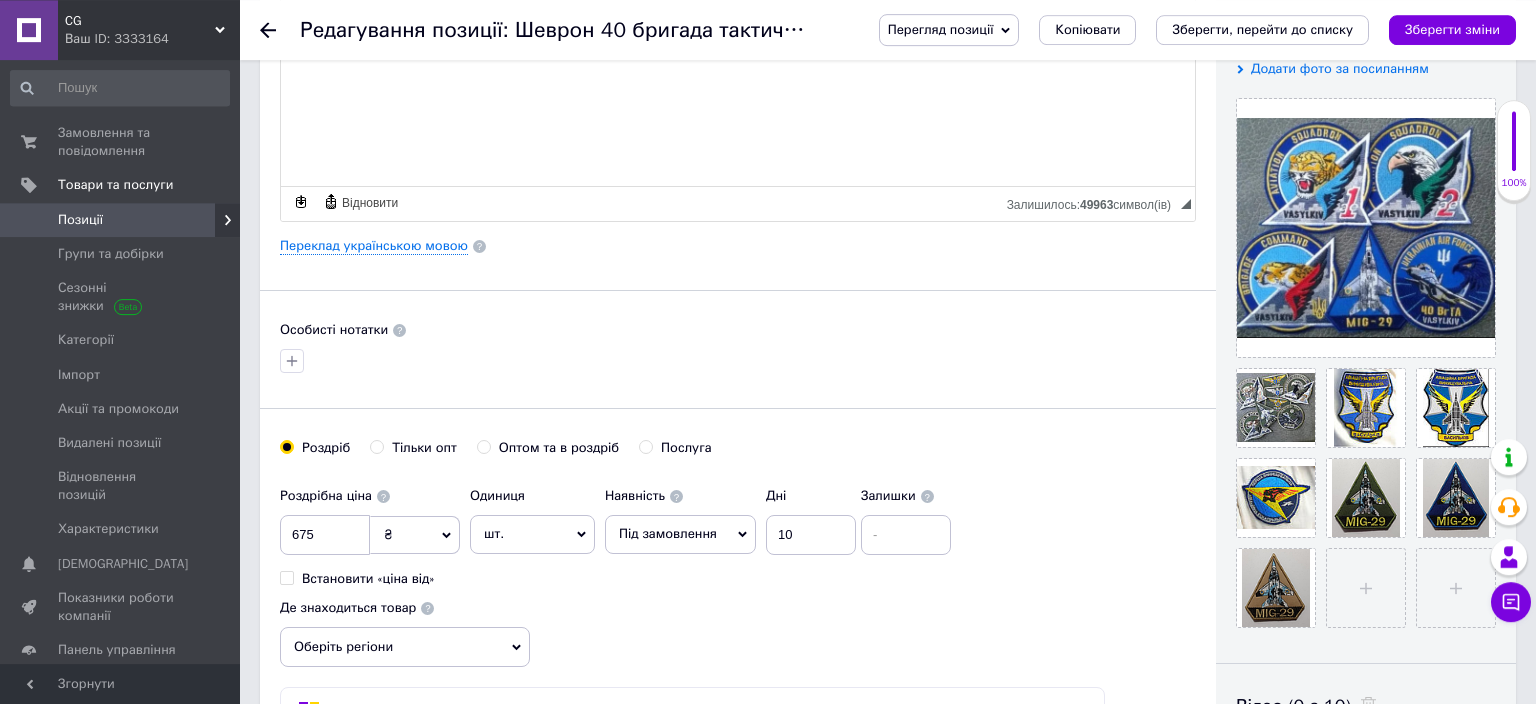 scroll, scrollTop: 400, scrollLeft: 0, axis: vertical 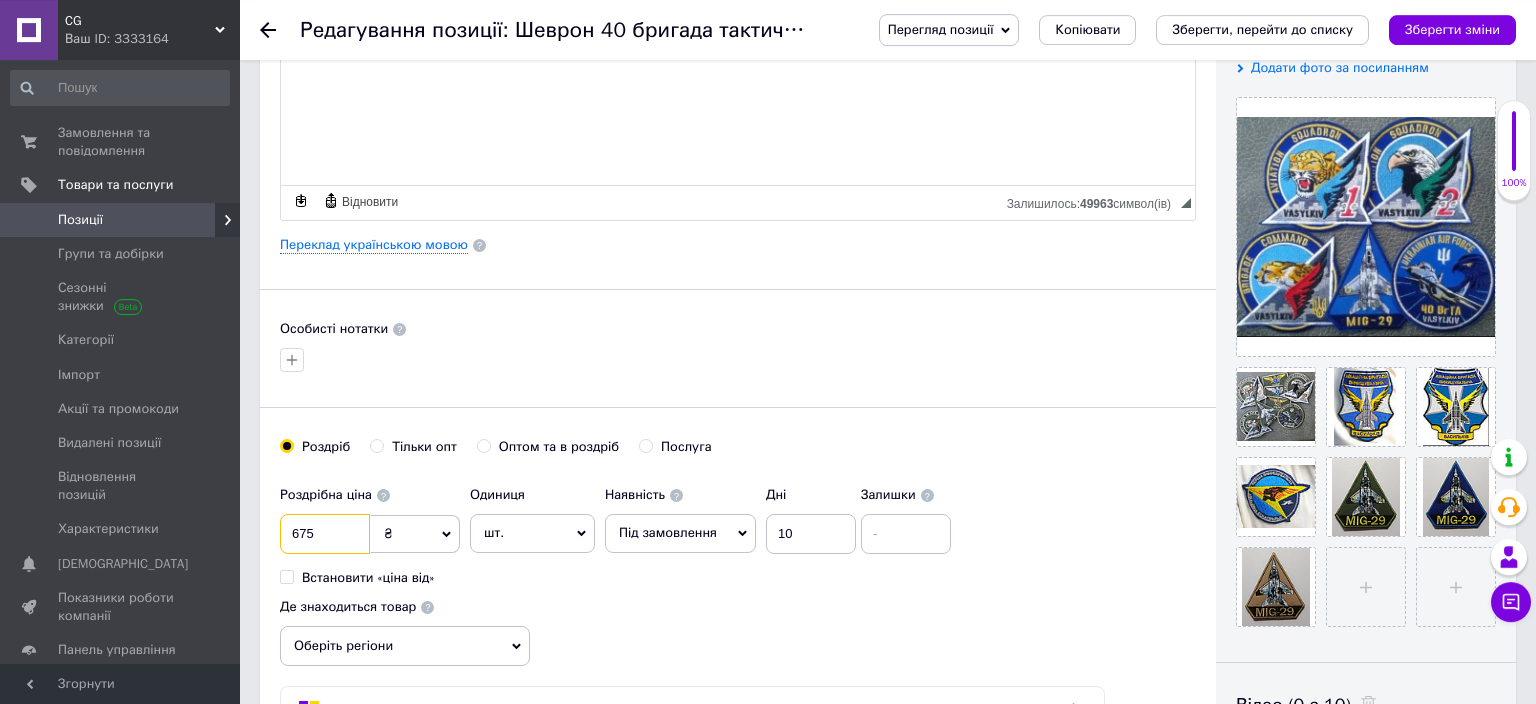 click on "675" at bounding box center (325, 534) 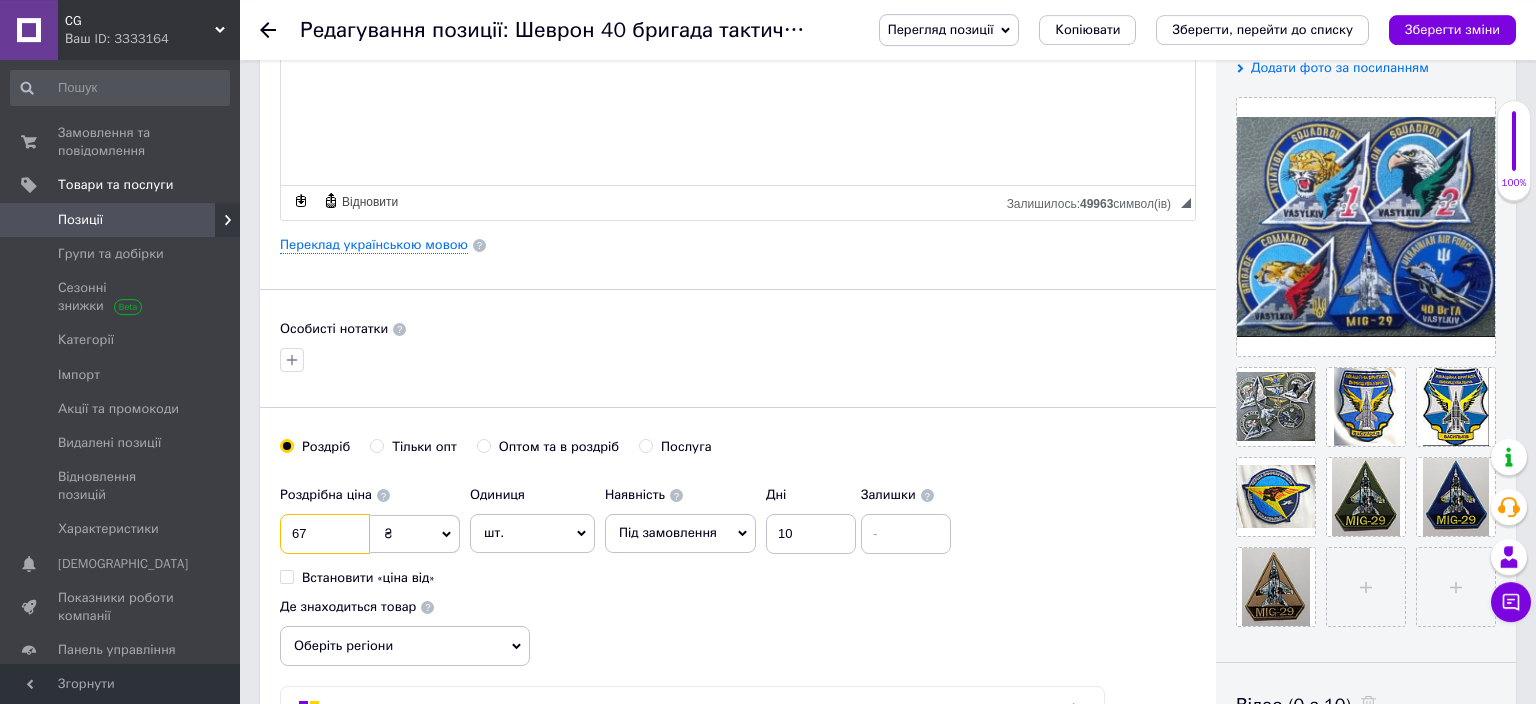 type on "6" 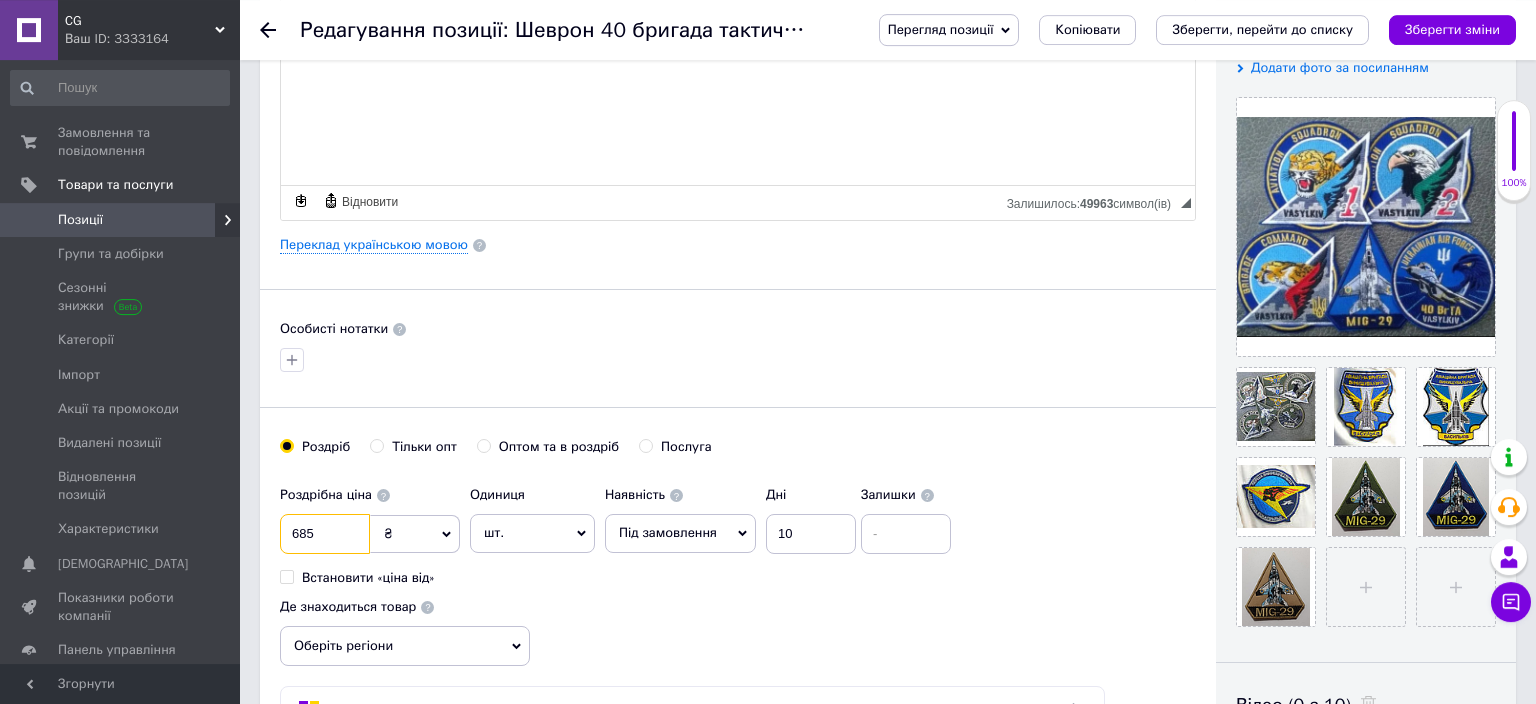 type on "685" 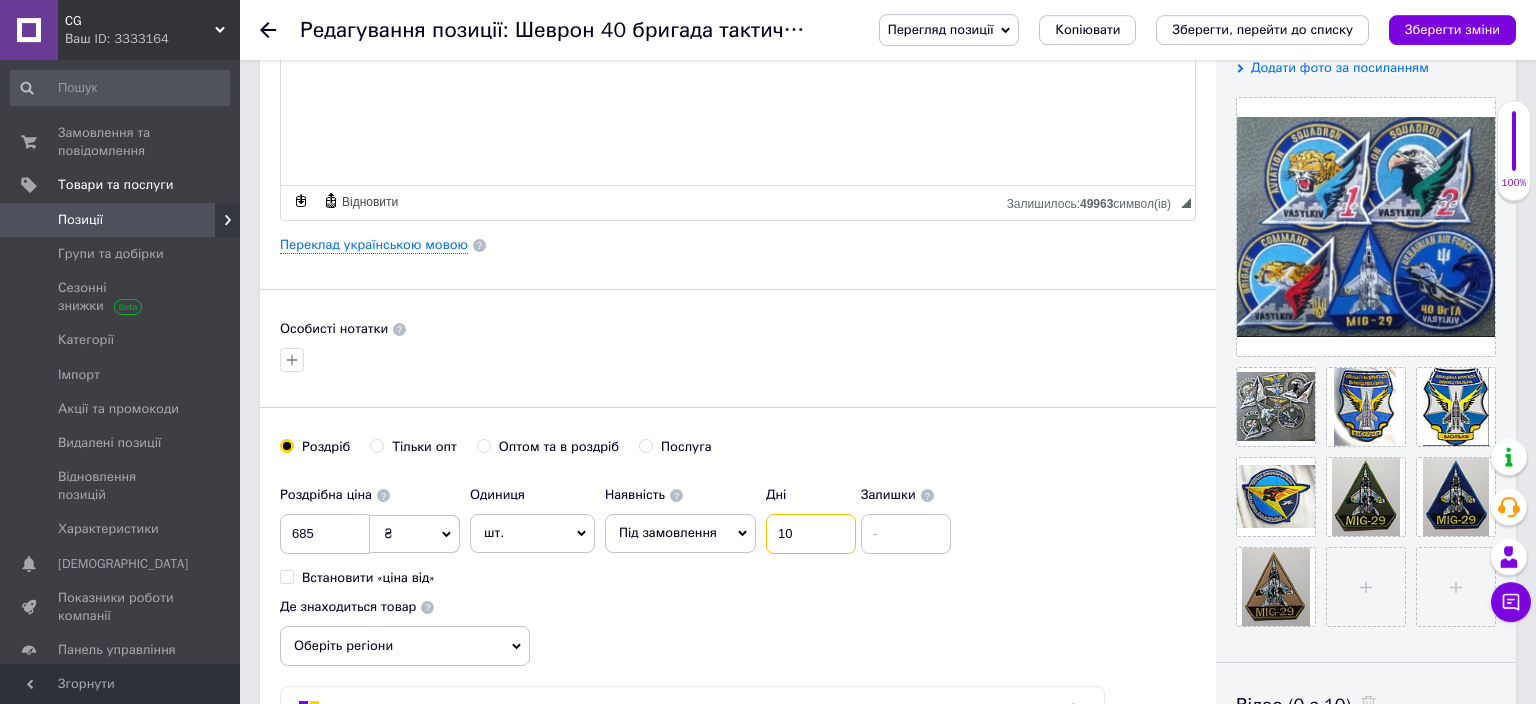 click on "10" at bounding box center (811, 534) 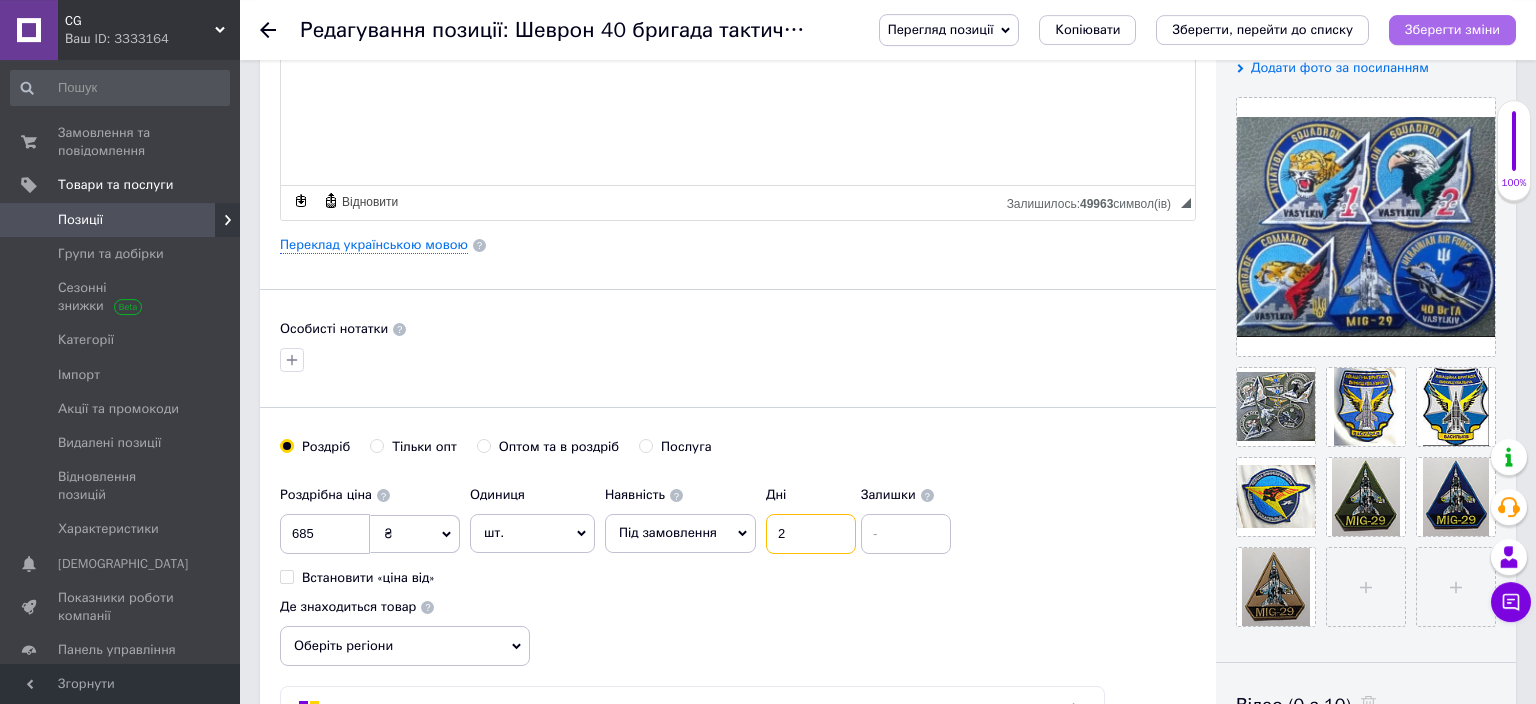 type on "2" 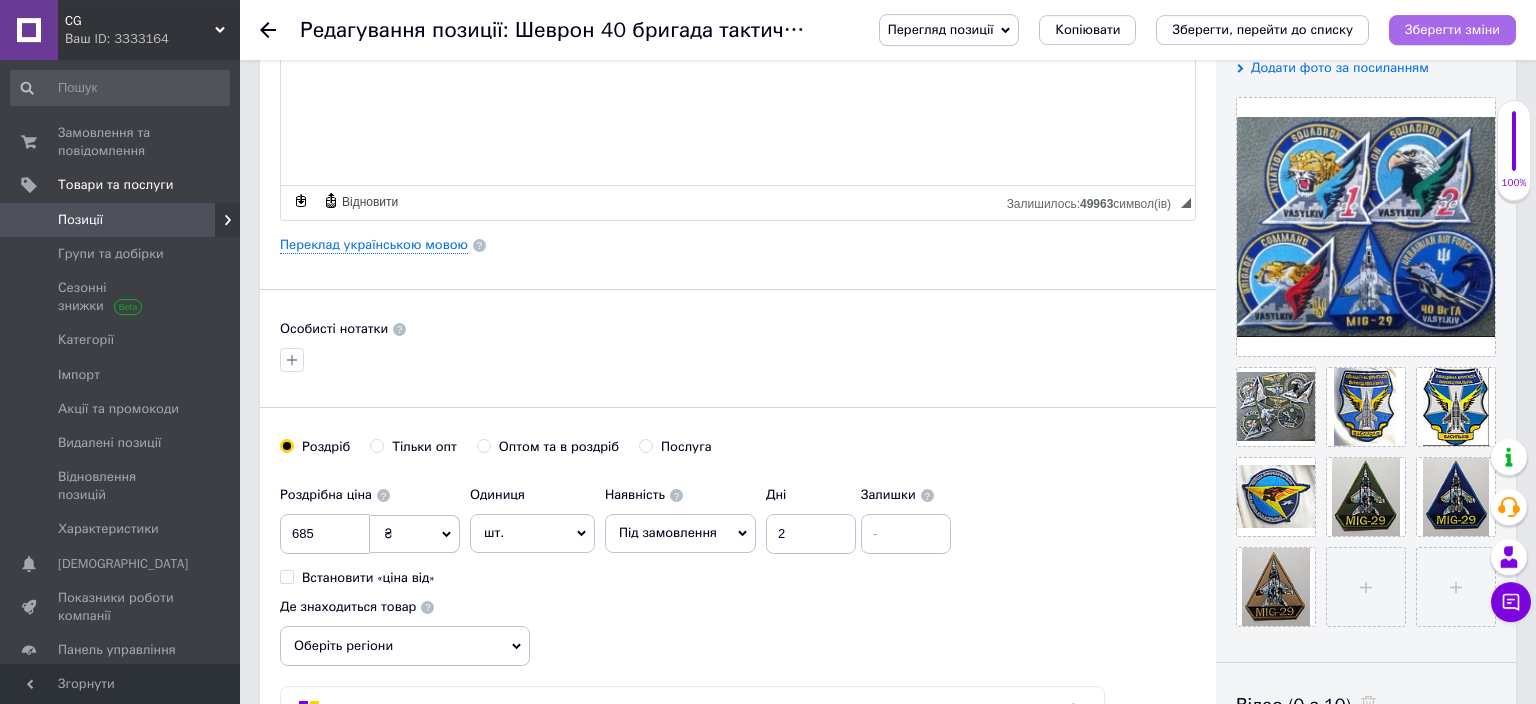 click on "Зберегти зміни" at bounding box center (1452, 29) 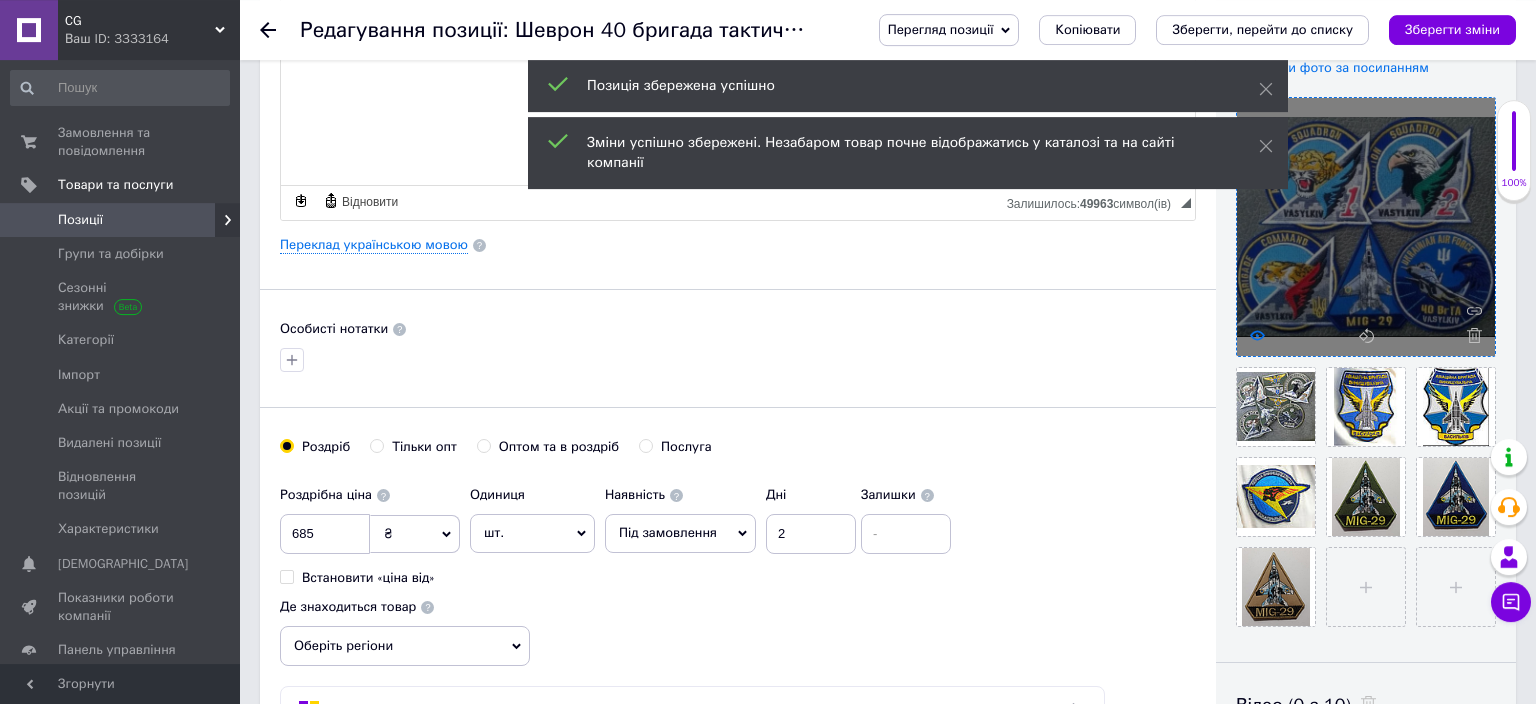 click 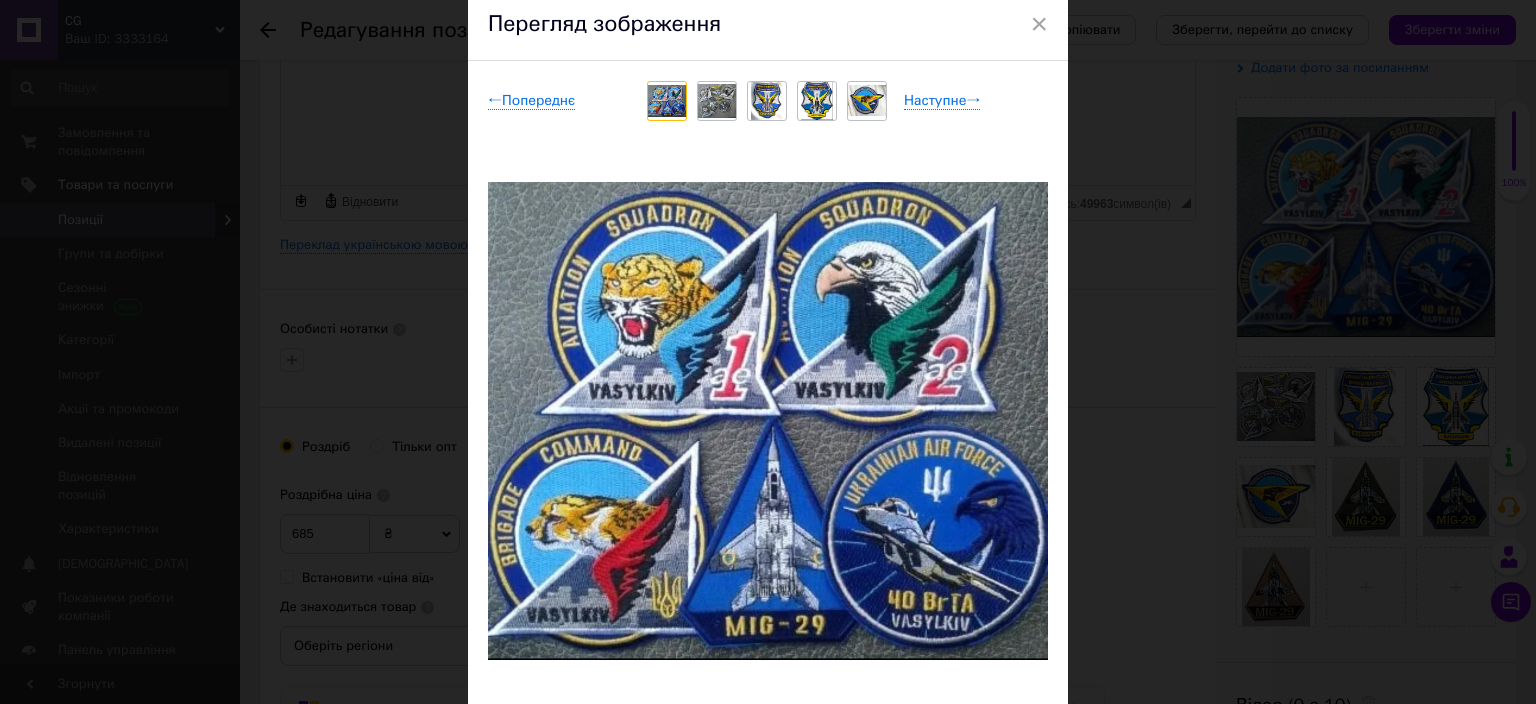 scroll, scrollTop: 86, scrollLeft: 0, axis: vertical 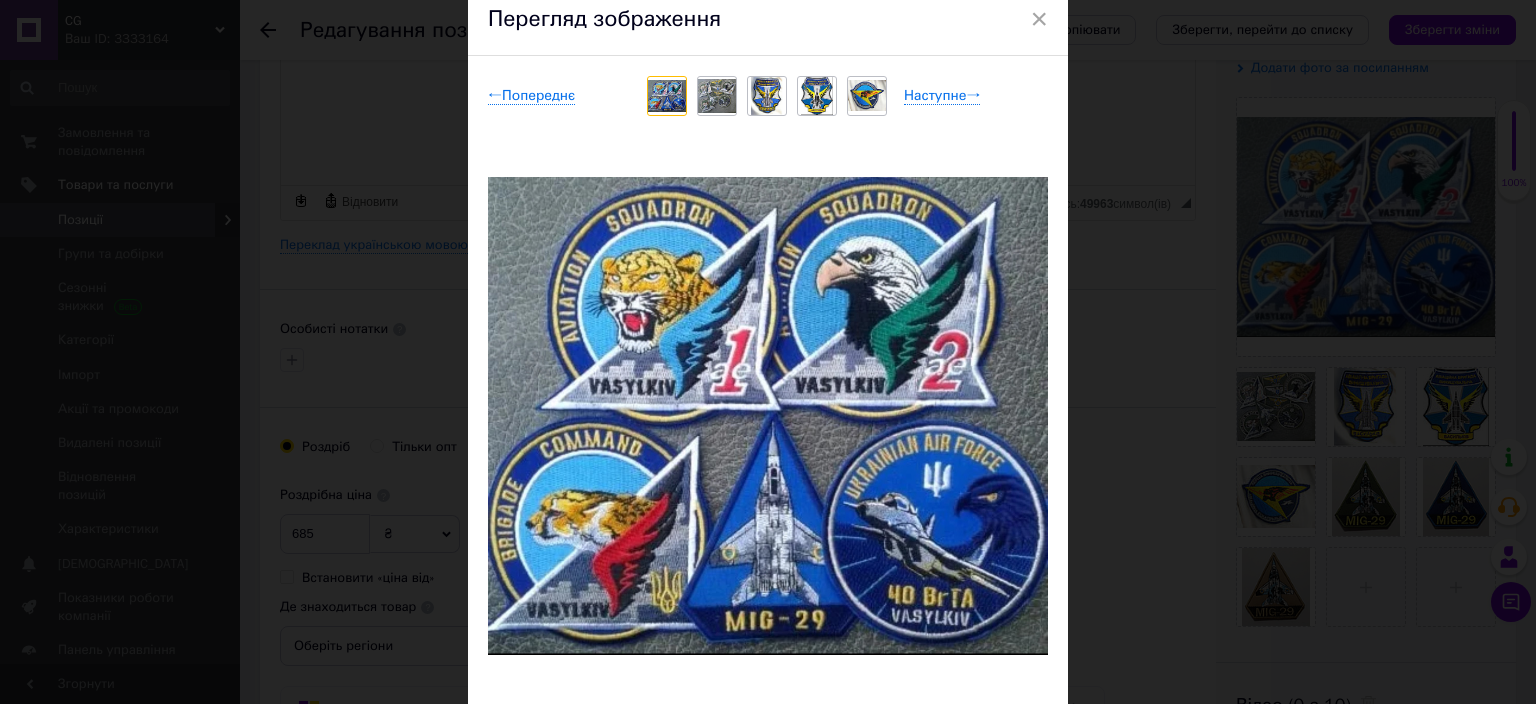 click at bounding box center (717, 95) 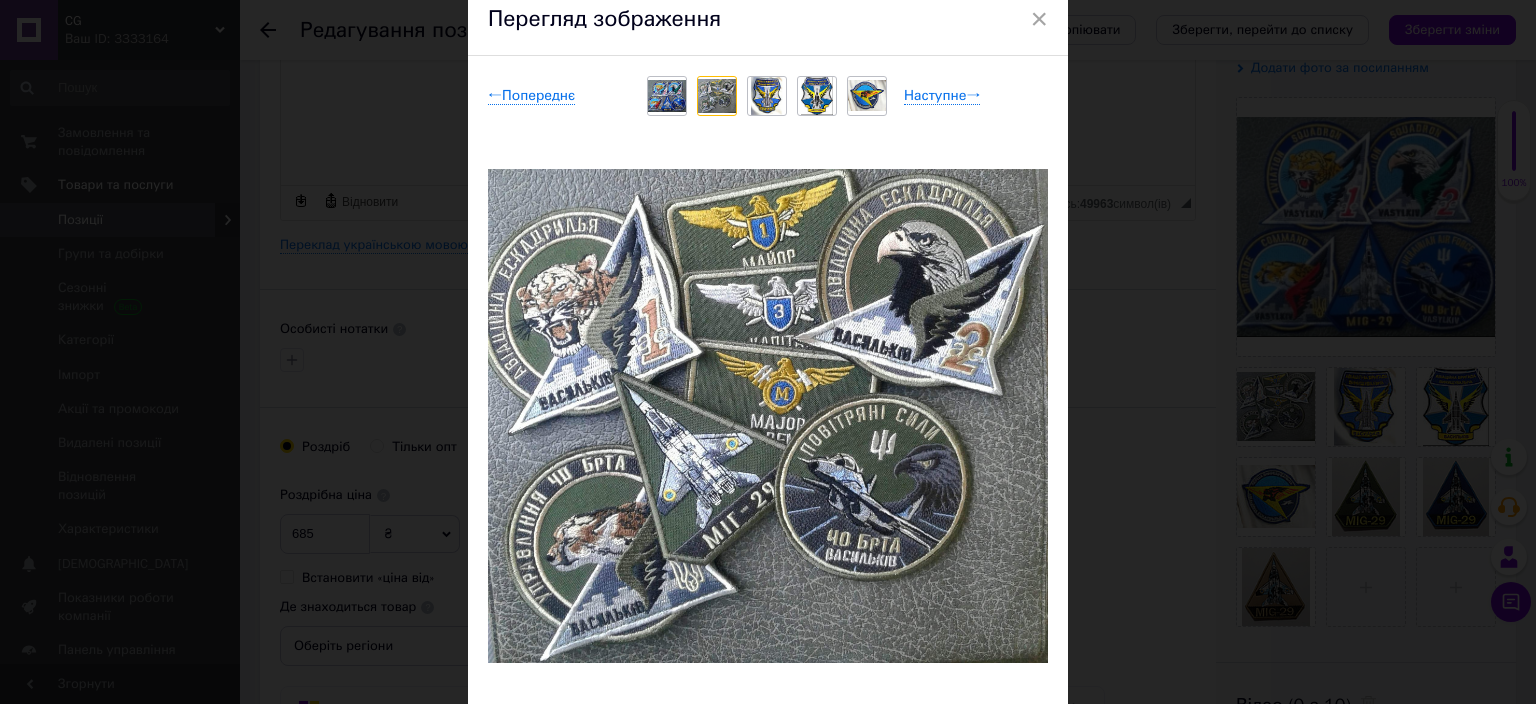 click at bounding box center (717, 95) 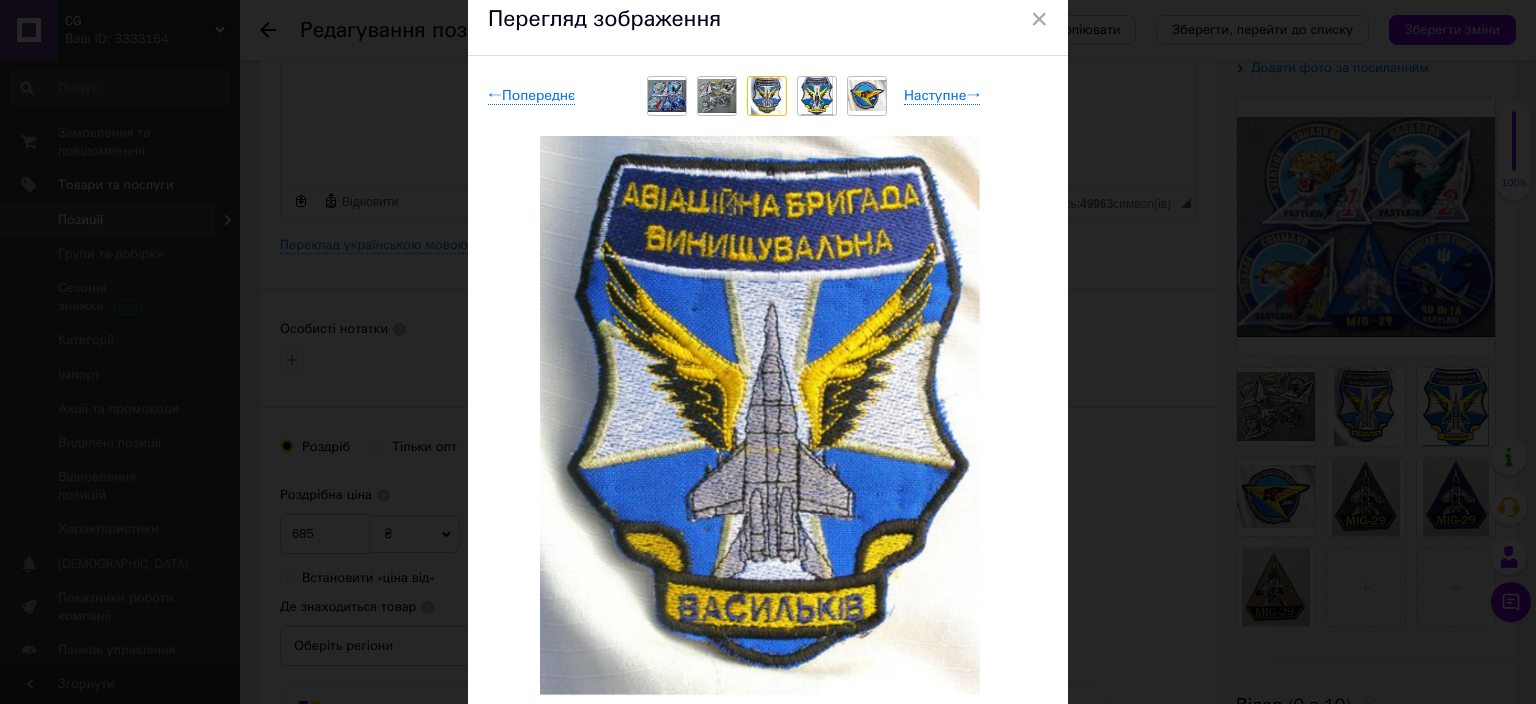 click at bounding box center (817, 96) 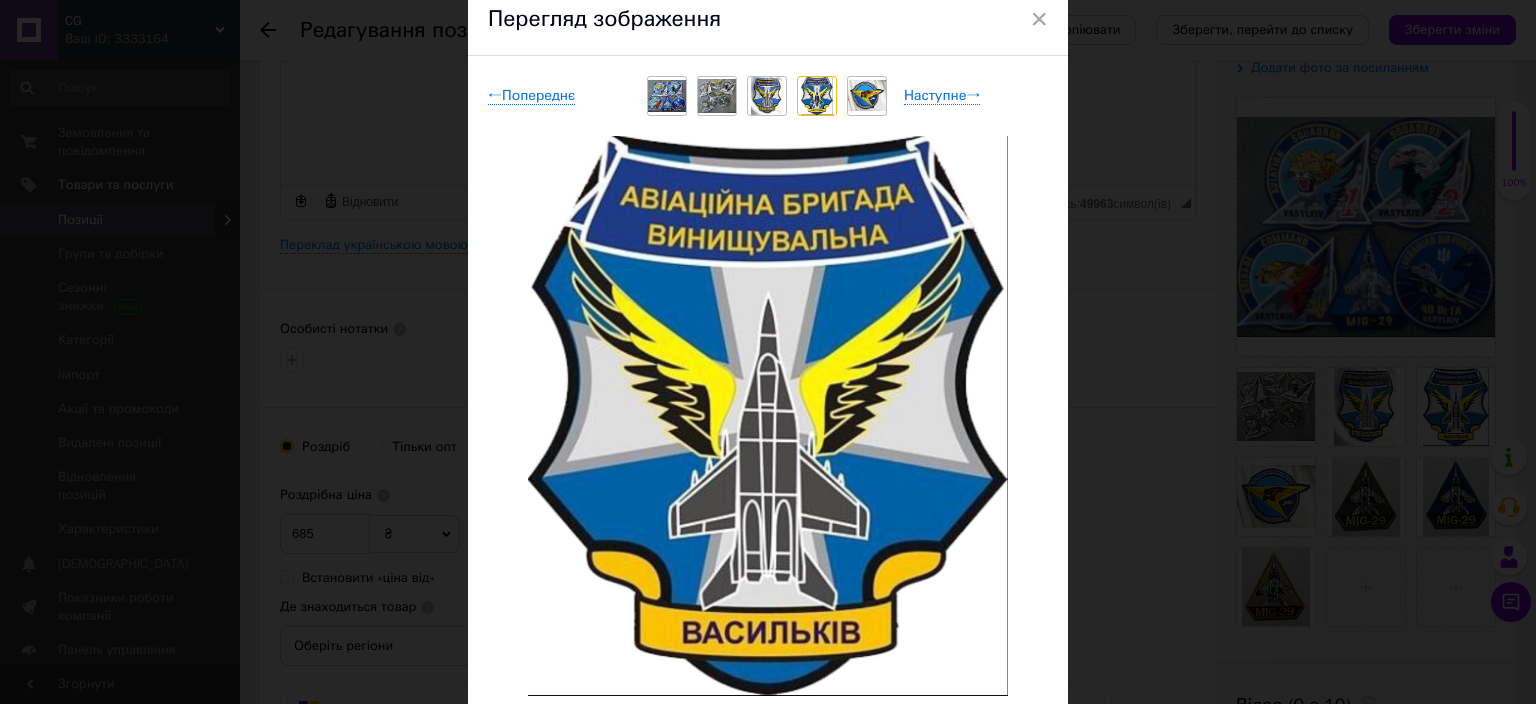 click at bounding box center (867, 95) 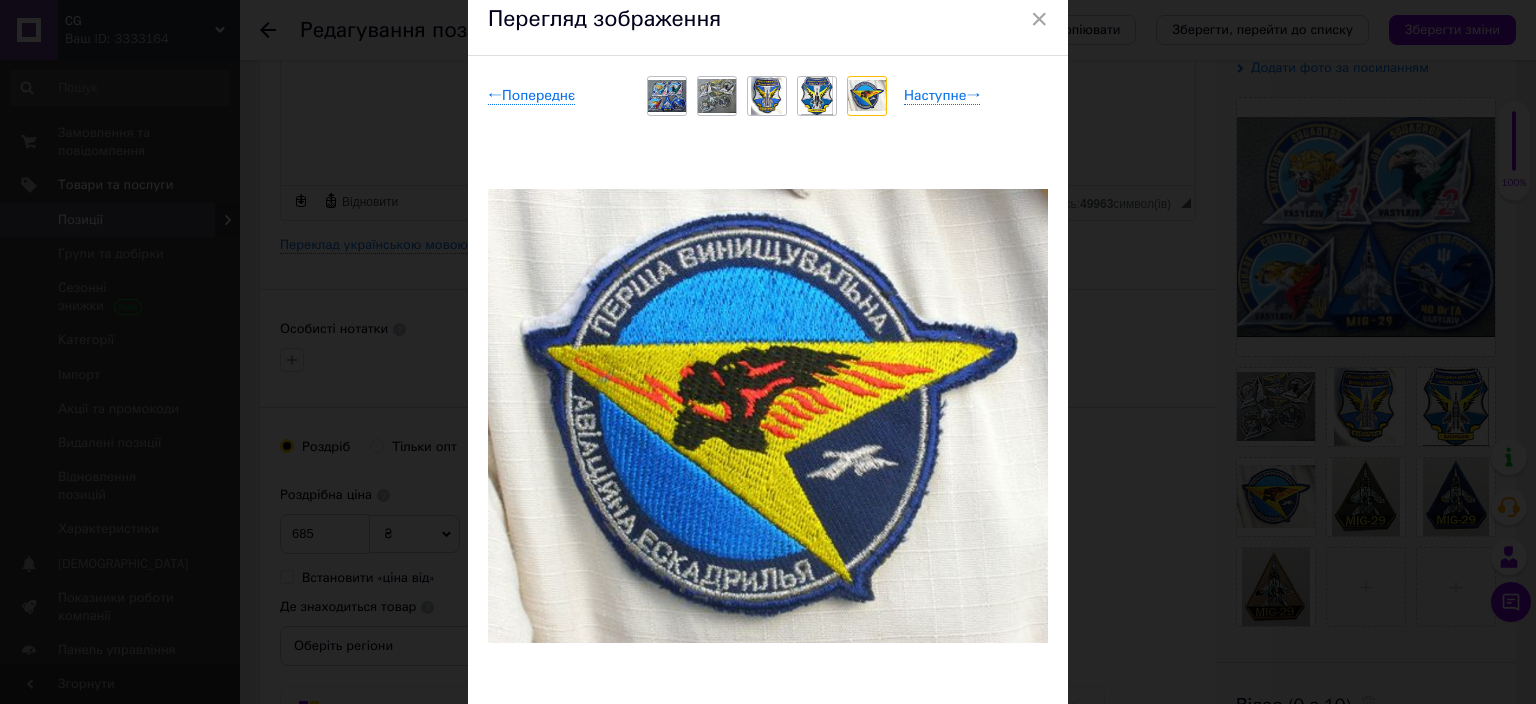 click at bounding box center [817, 96] 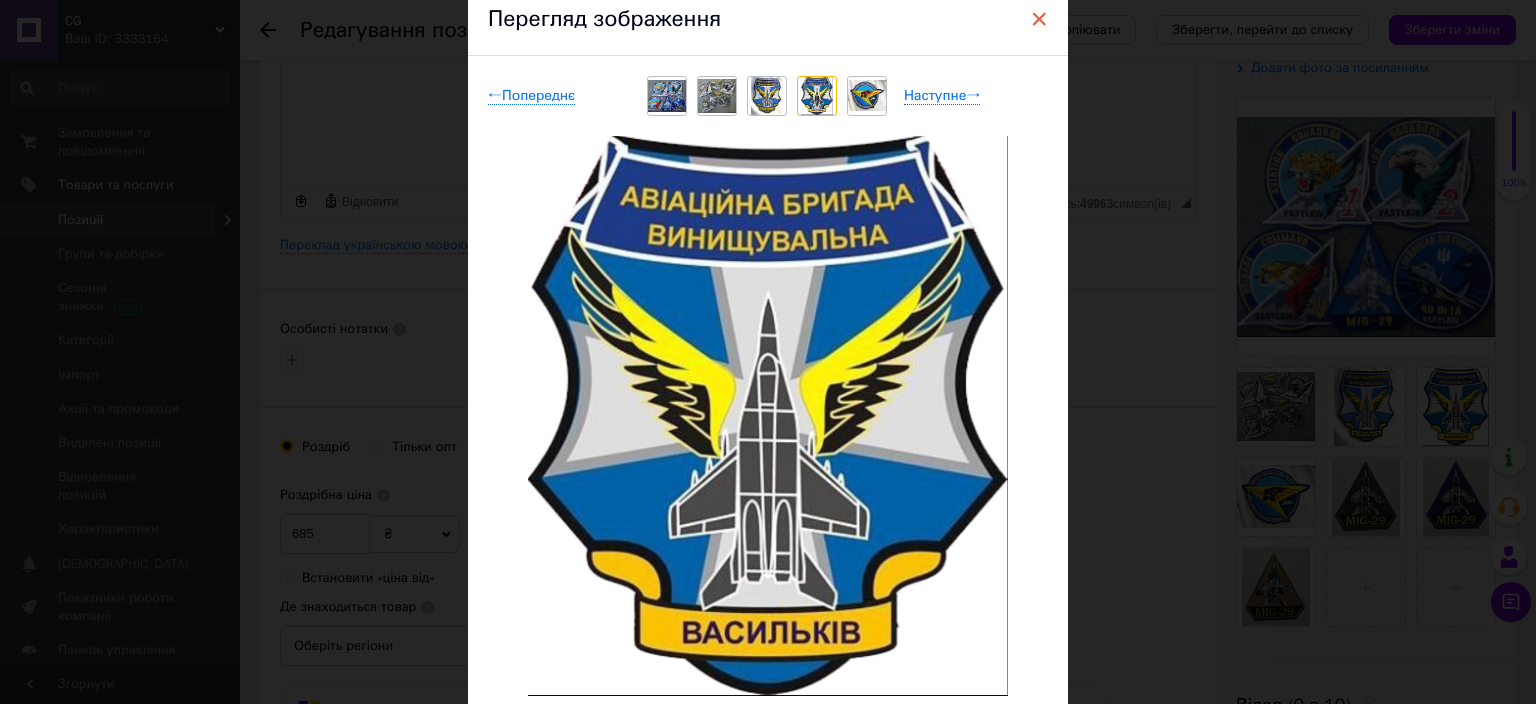 click on "×" at bounding box center (1039, 19) 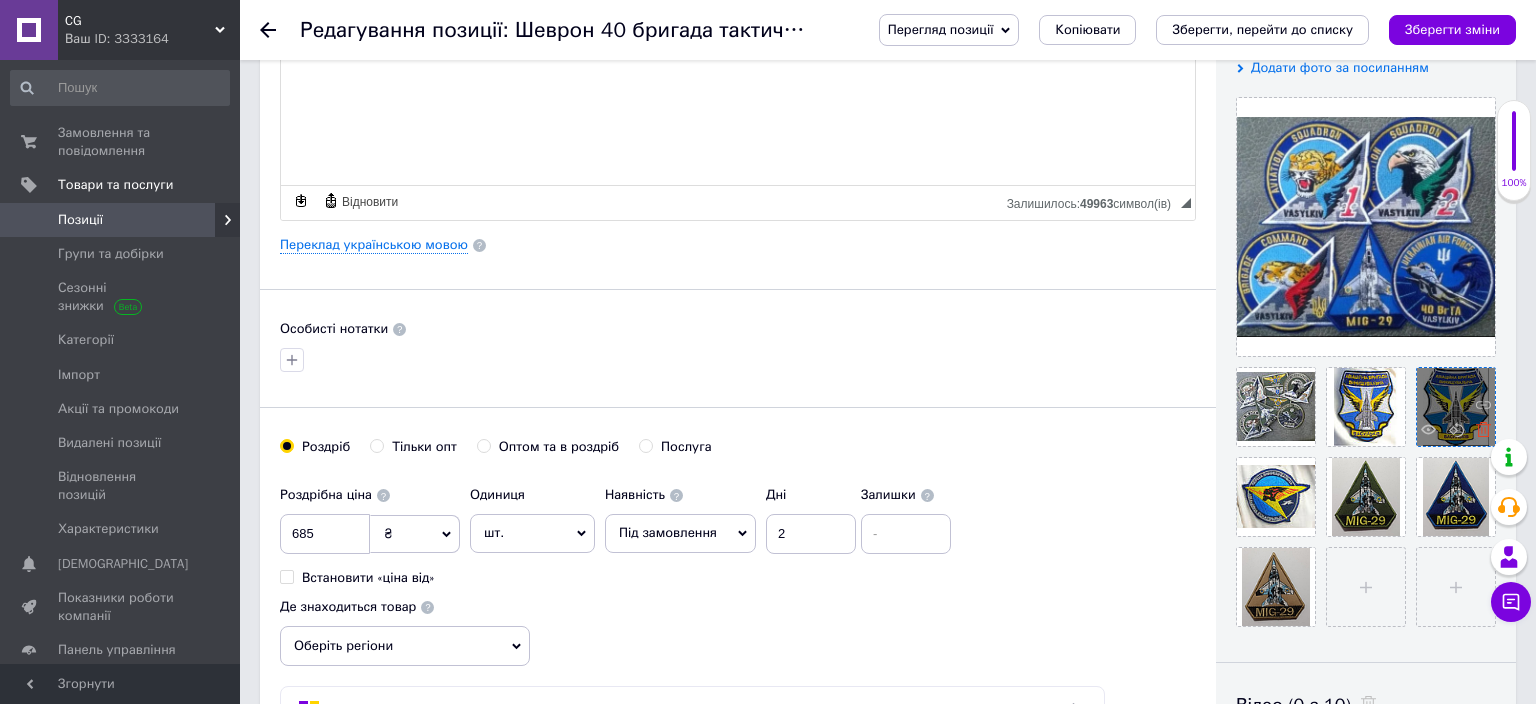 click 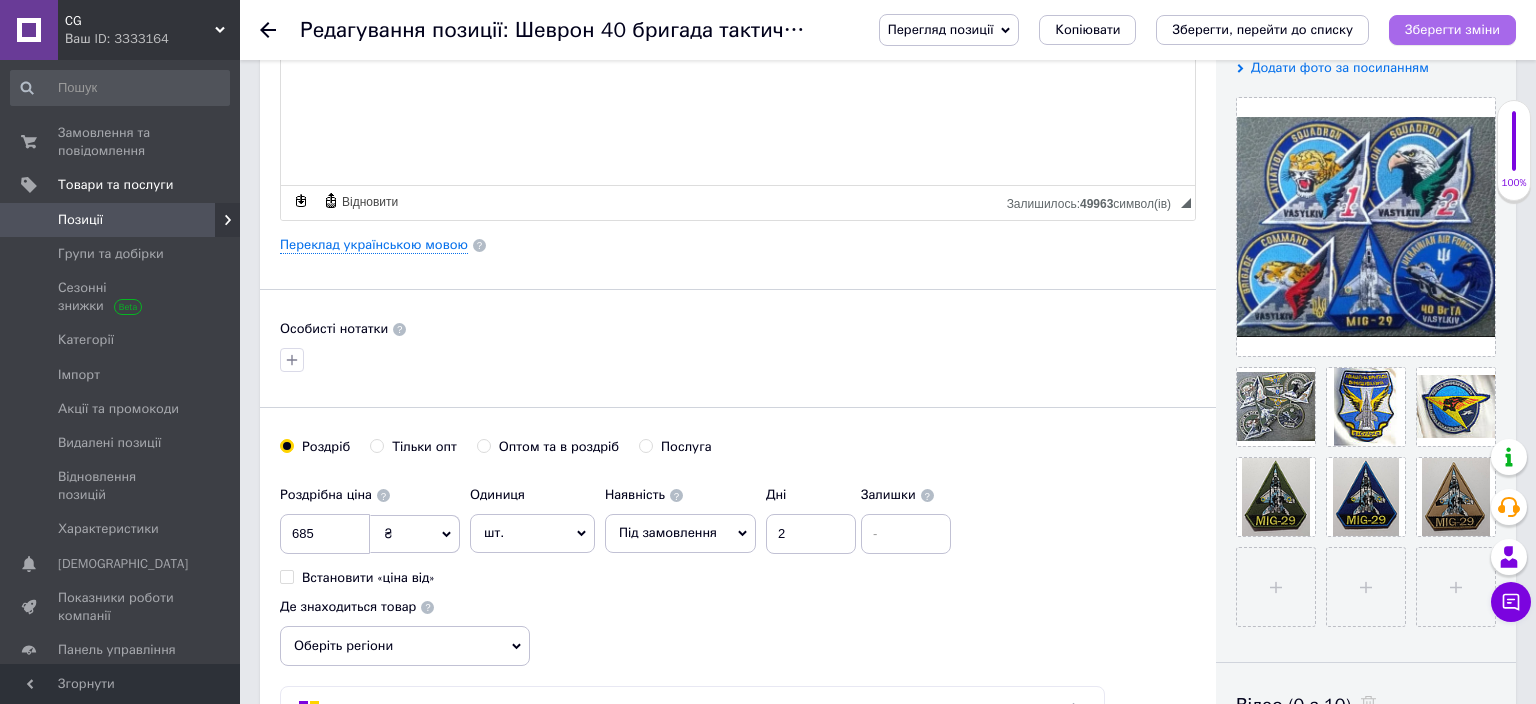 click on "Зберегти зміни" at bounding box center (1452, 29) 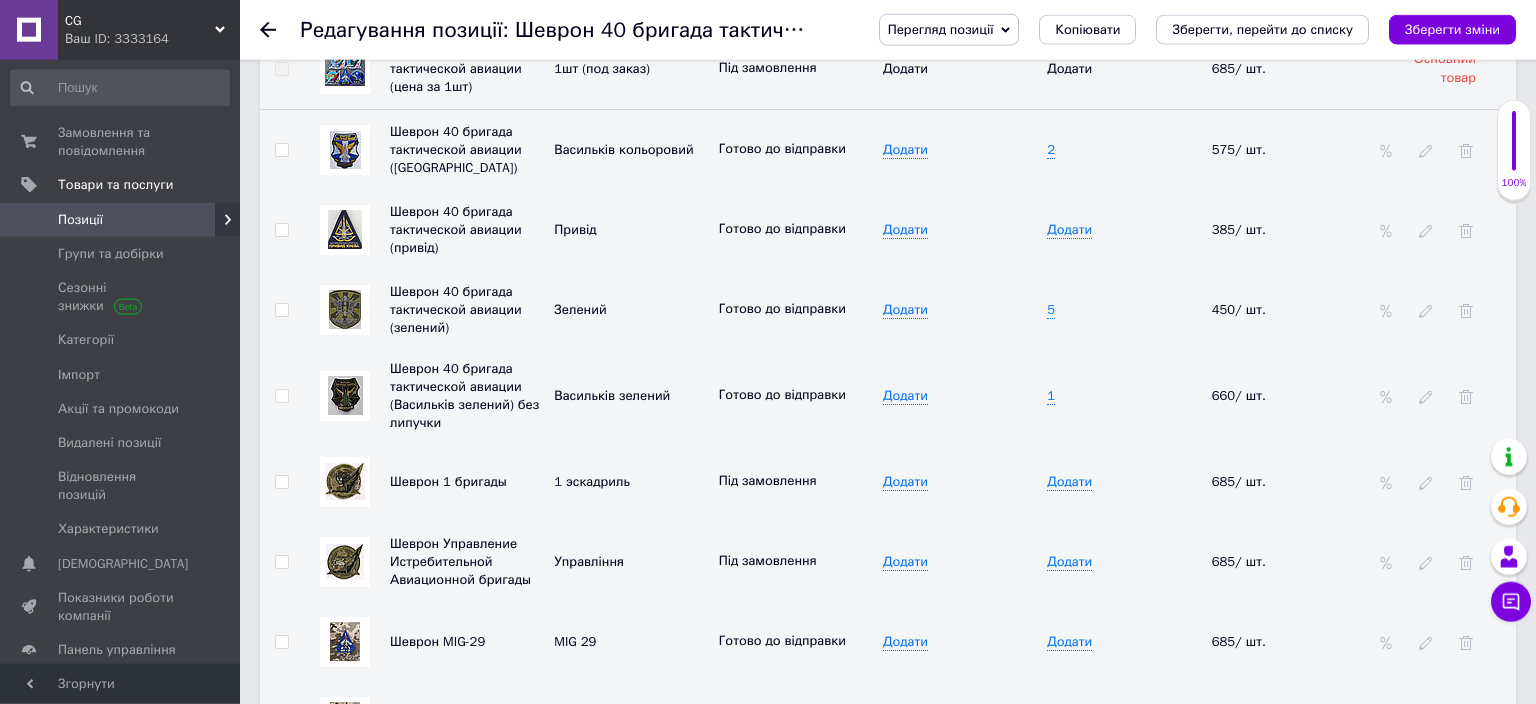 scroll, scrollTop: 2929, scrollLeft: 0, axis: vertical 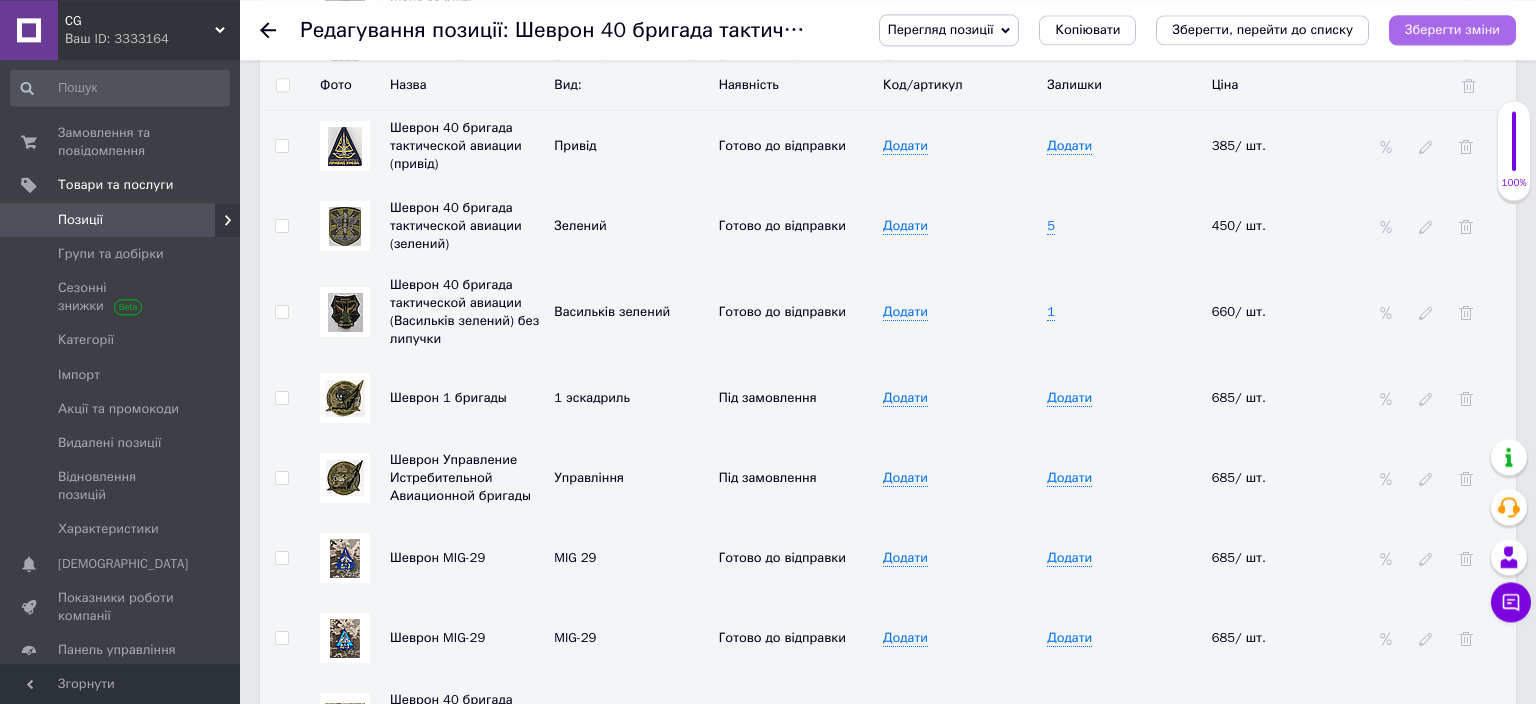 click on "Зберегти зміни" at bounding box center [1452, 29] 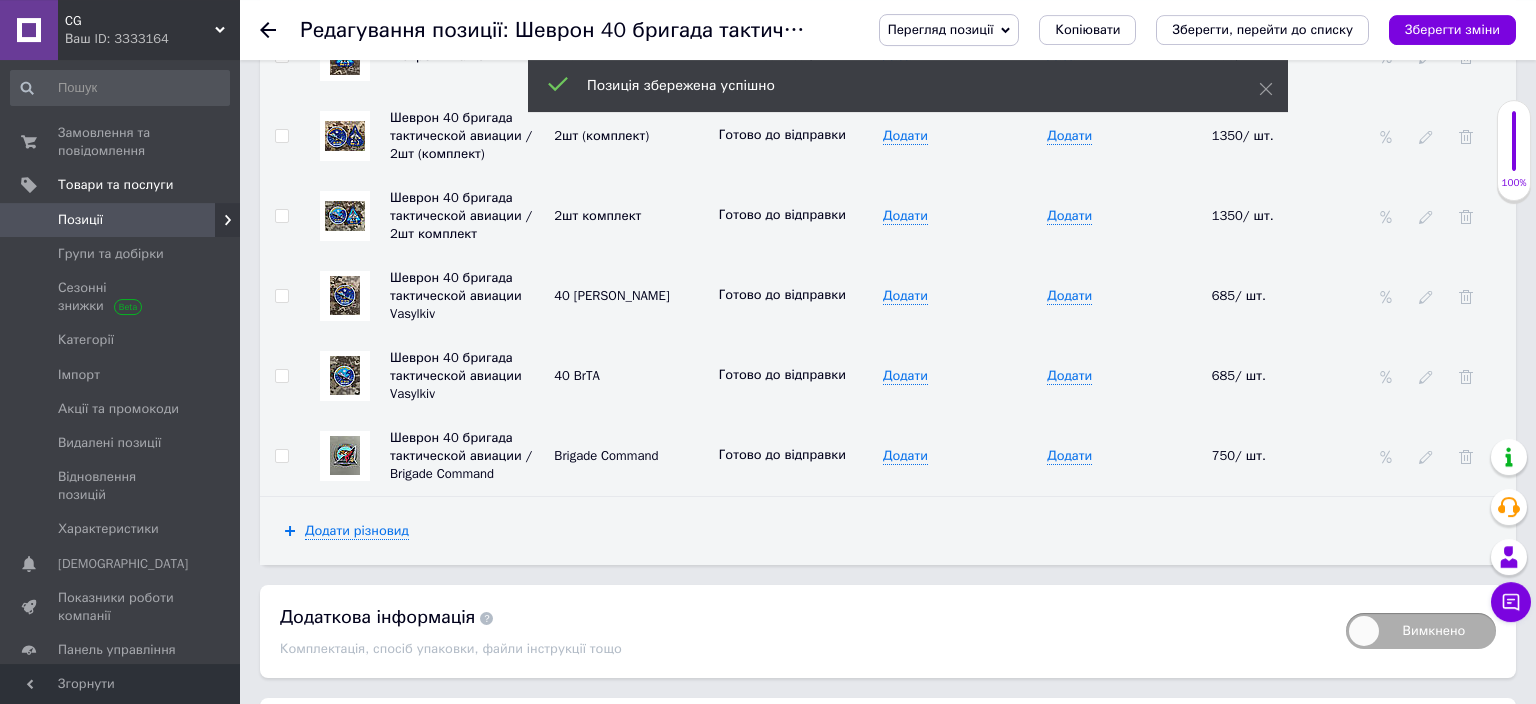 scroll, scrollTop: 3563, scrollLeft: 0, axis: vertical 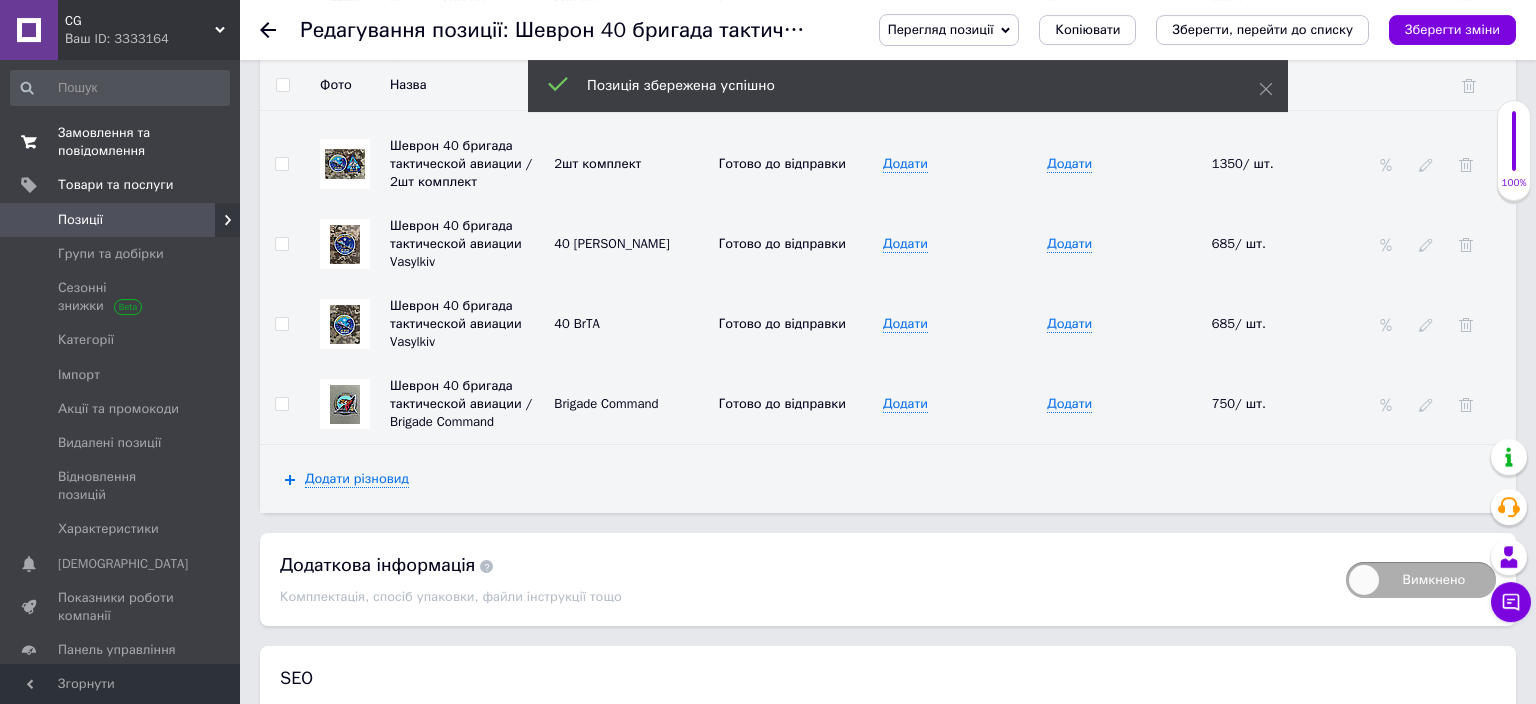 click on "Замовлення та повідомлення" at bounding box center (121, 142) 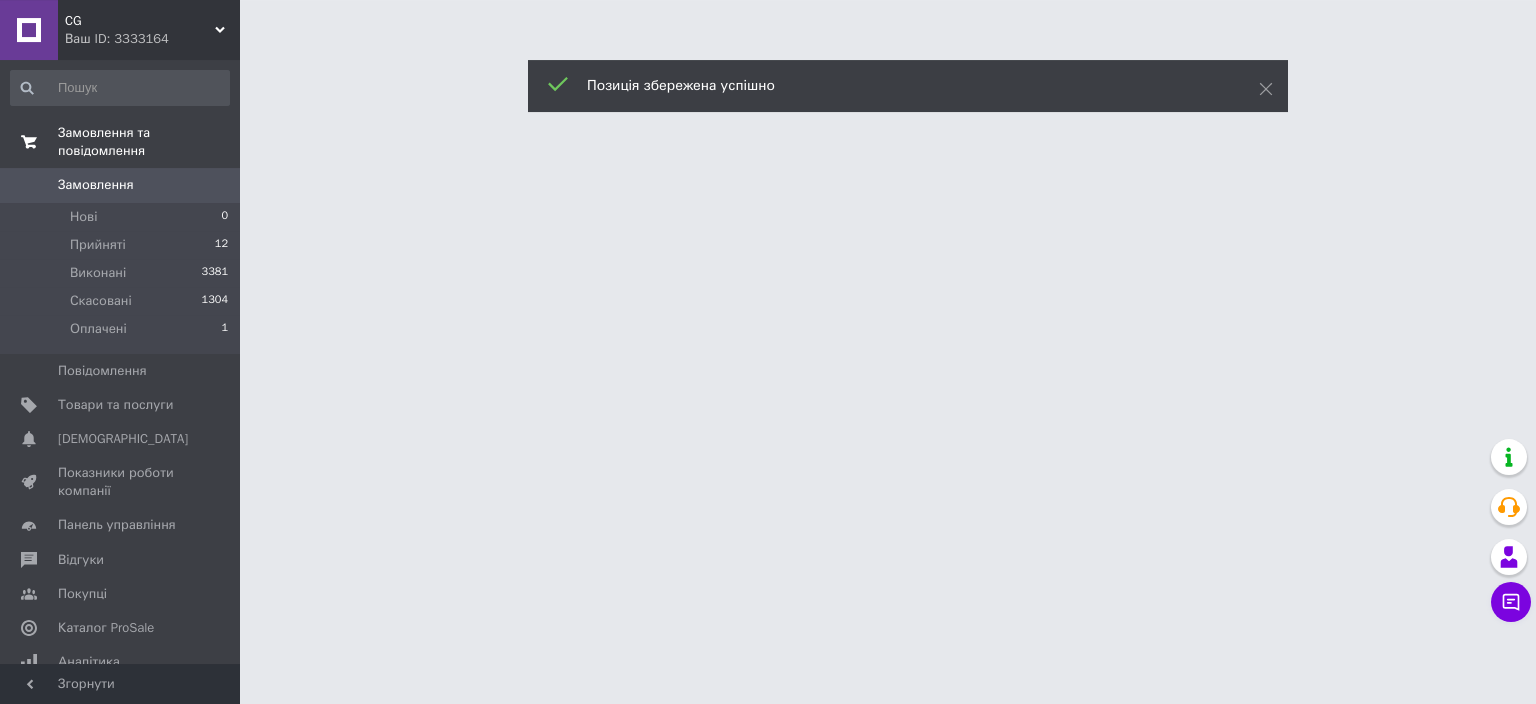 scroll, scrollTop: 0, scrollLeft: 0, axis: both 